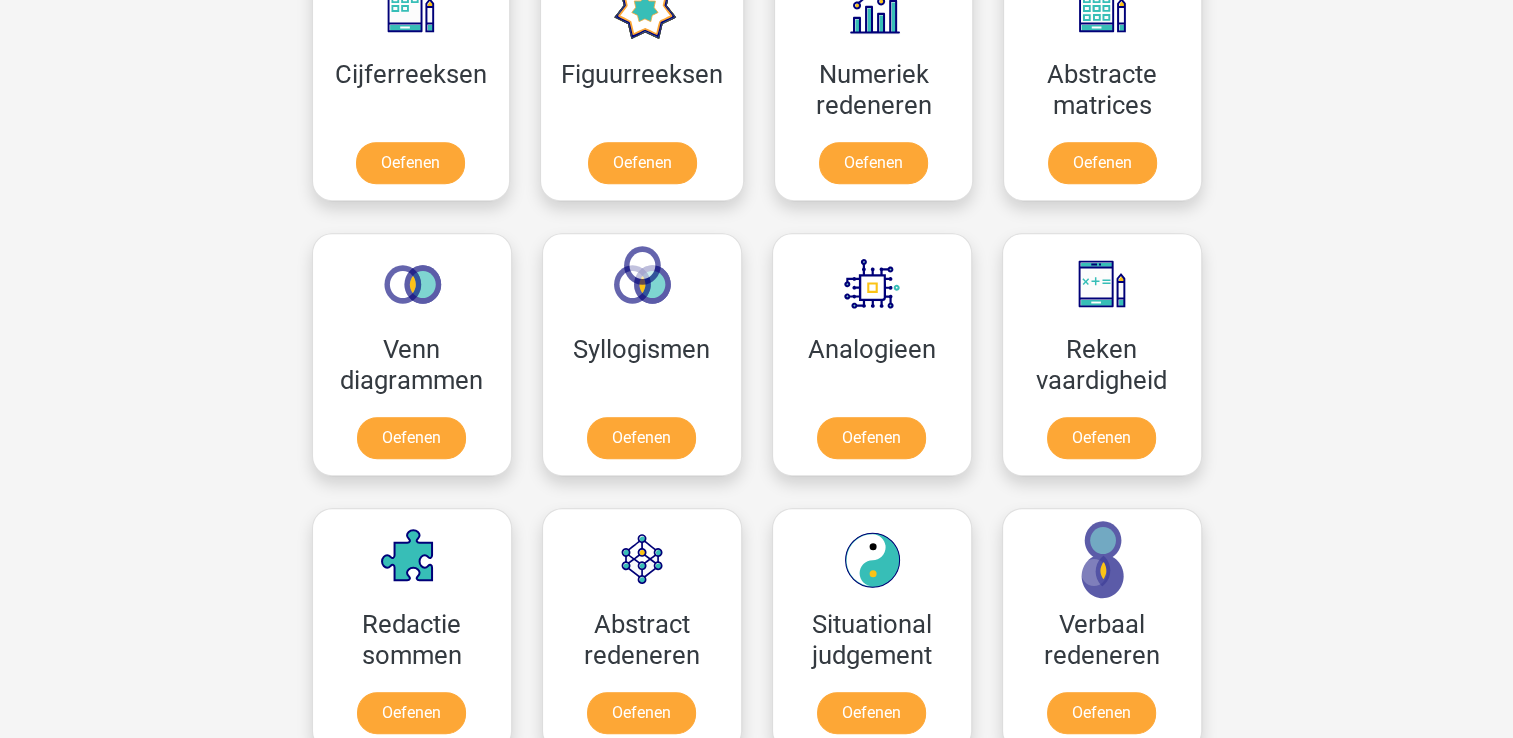 scroll, scrollTop: 978, scrollLeft: 0, axis: vertical 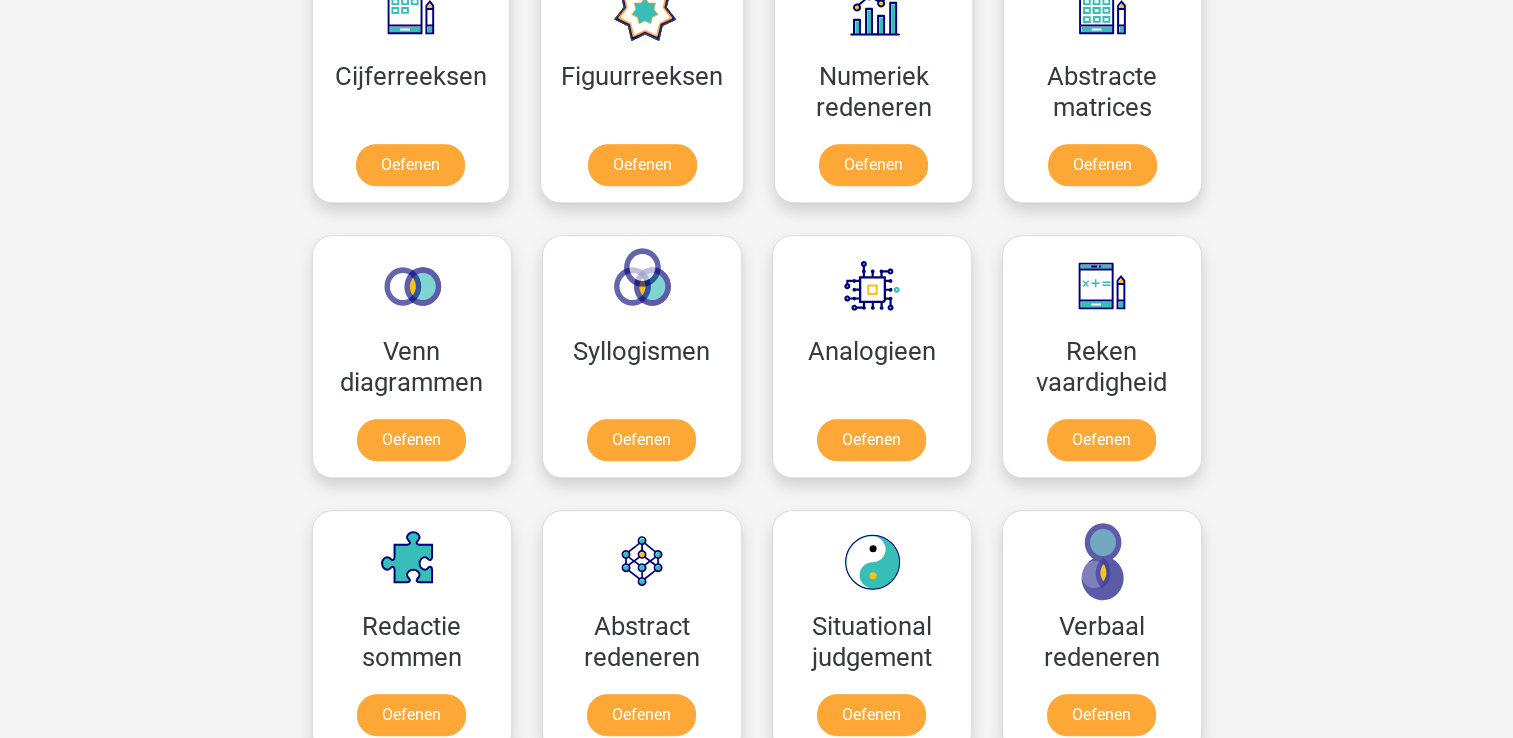 click on "Registreer
Nederlands
English" at bounding box center [756, 608] 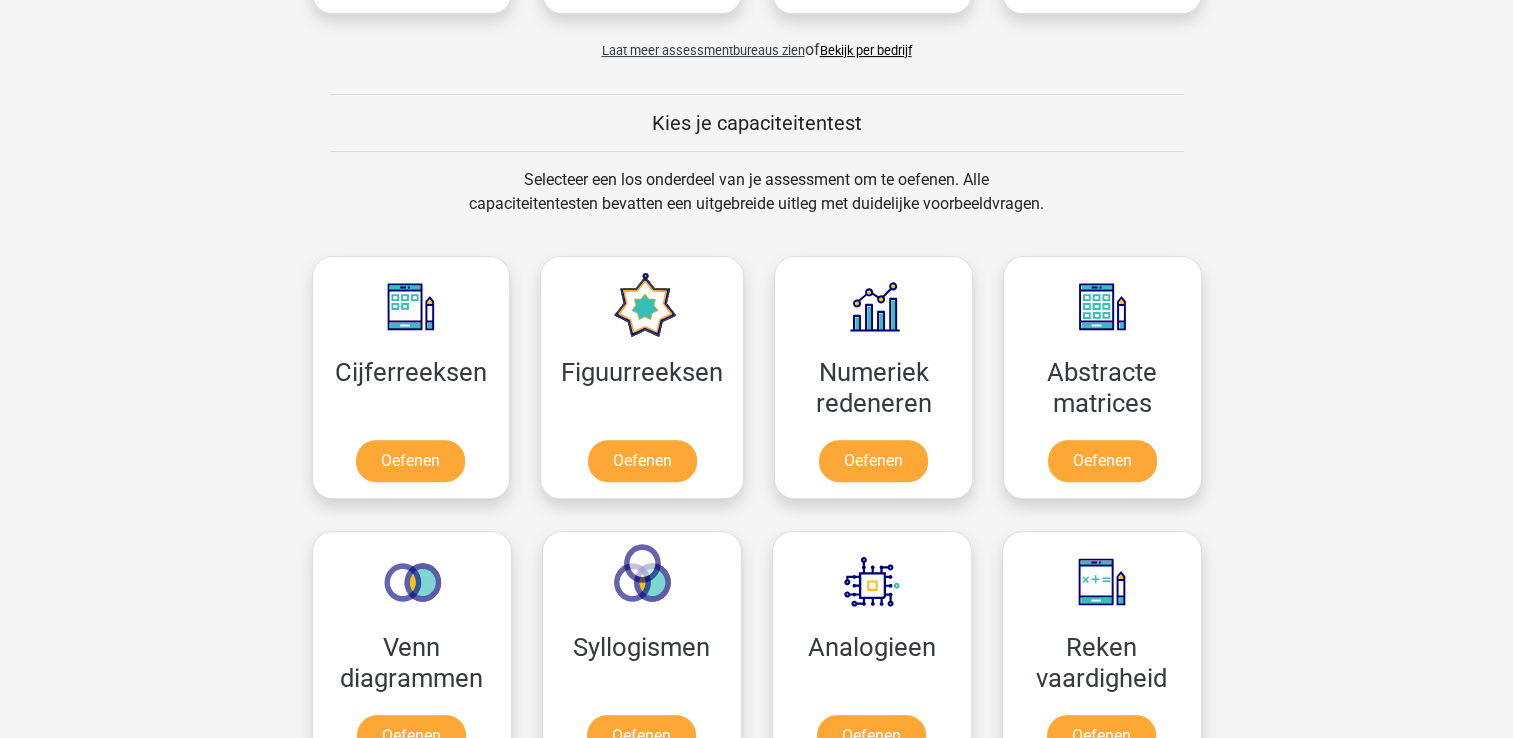 scroll, scrollTop: 681, scrollLeft: 0, axis: vertical 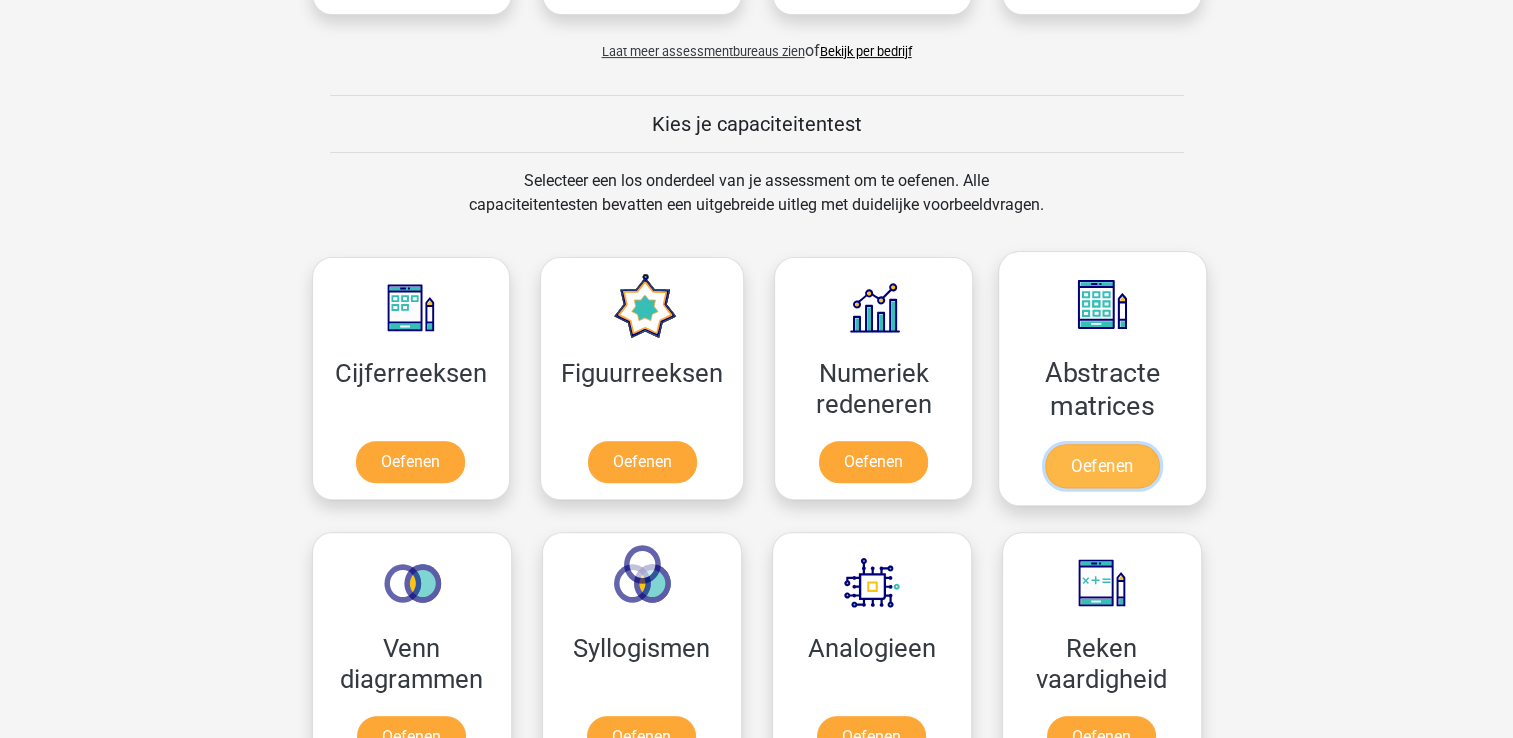 click on "Oefenen" at bounding box center [1102, 466] 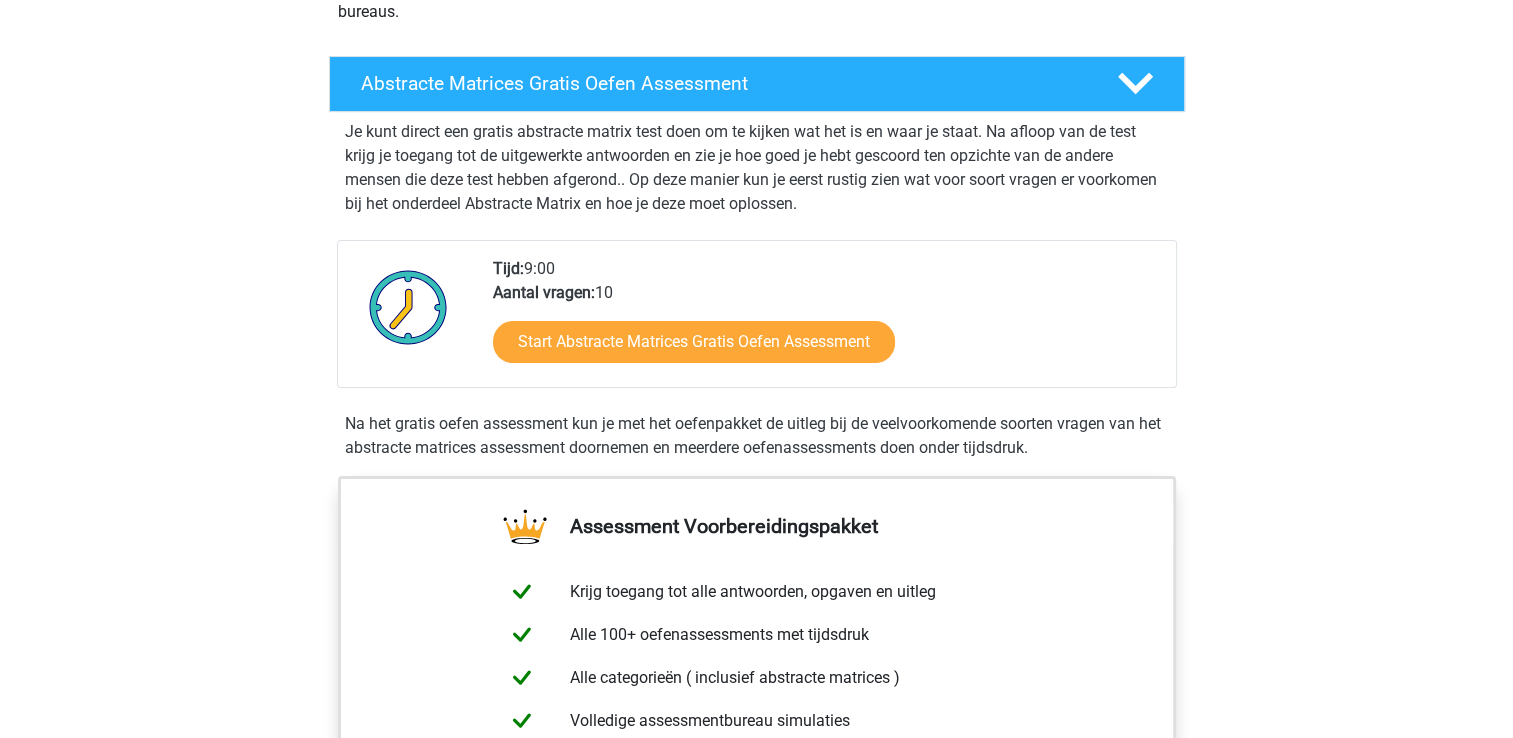 scroll, scrollTop: 296, scrollLeft: 0, axis: vertical 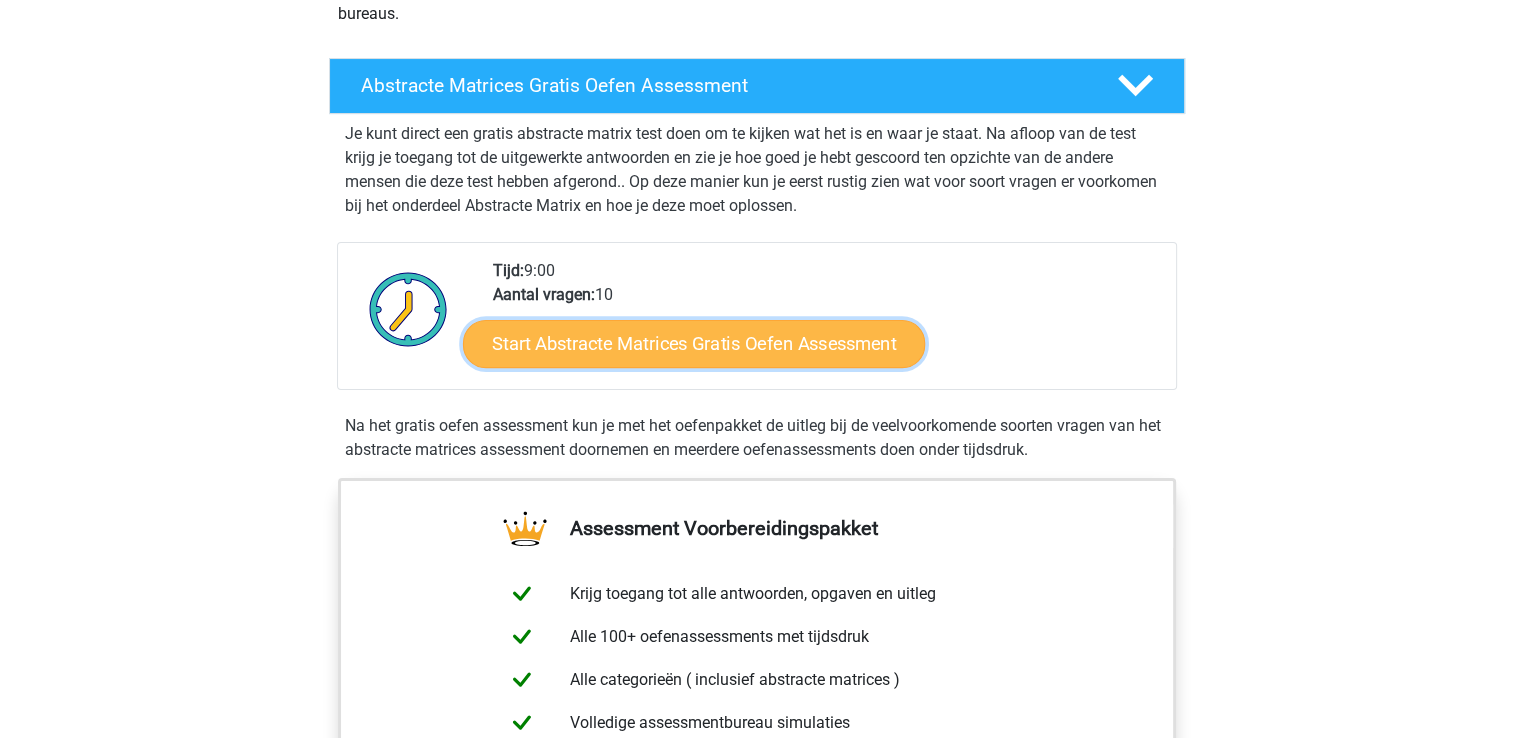 click on "Start Abstracte Matrices
Gratis Oefen Assessment" at bounding box center [694, 343] 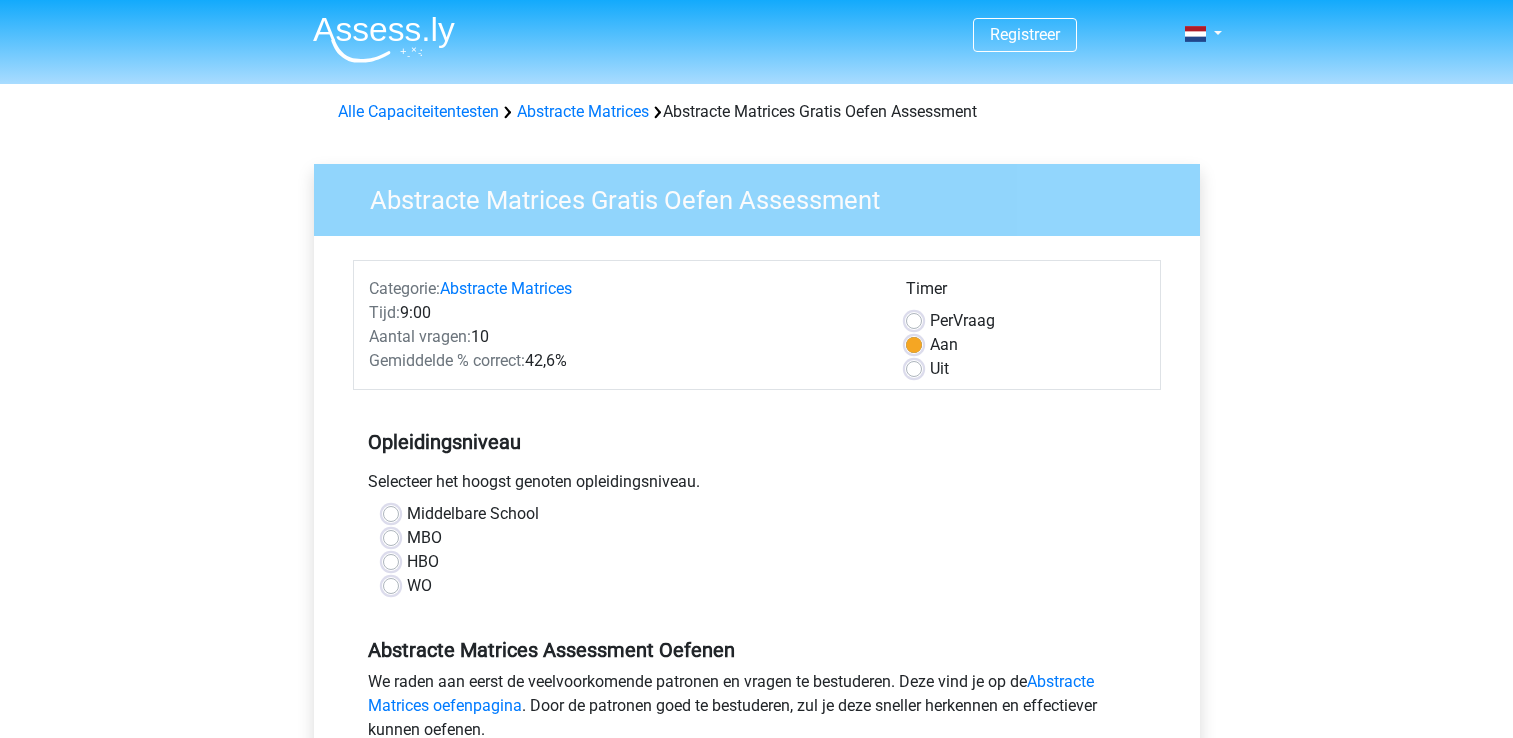 scroll, scrollTop: 0, scrollLeft: 0, axis: both 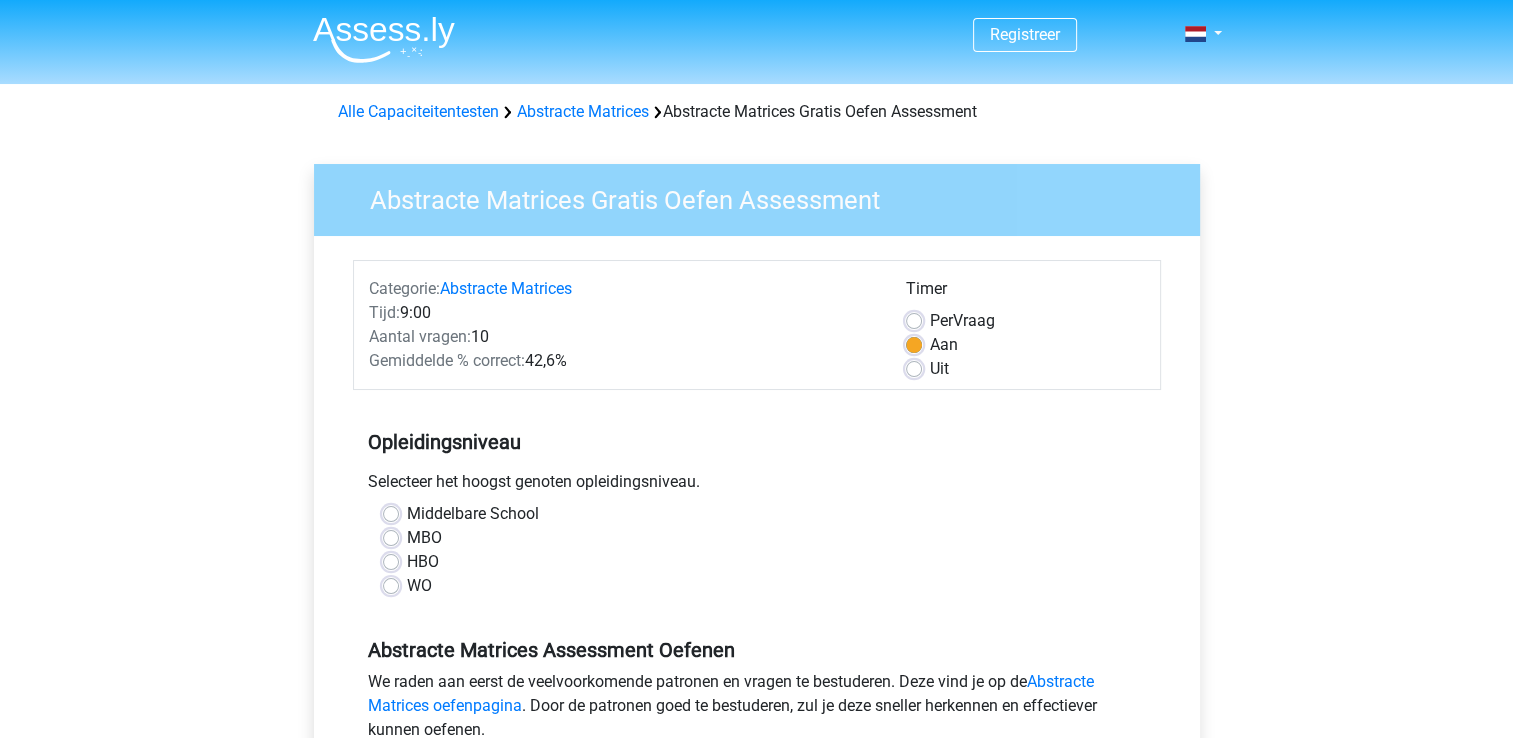 click on "WO" at bounding box center (419, 586) 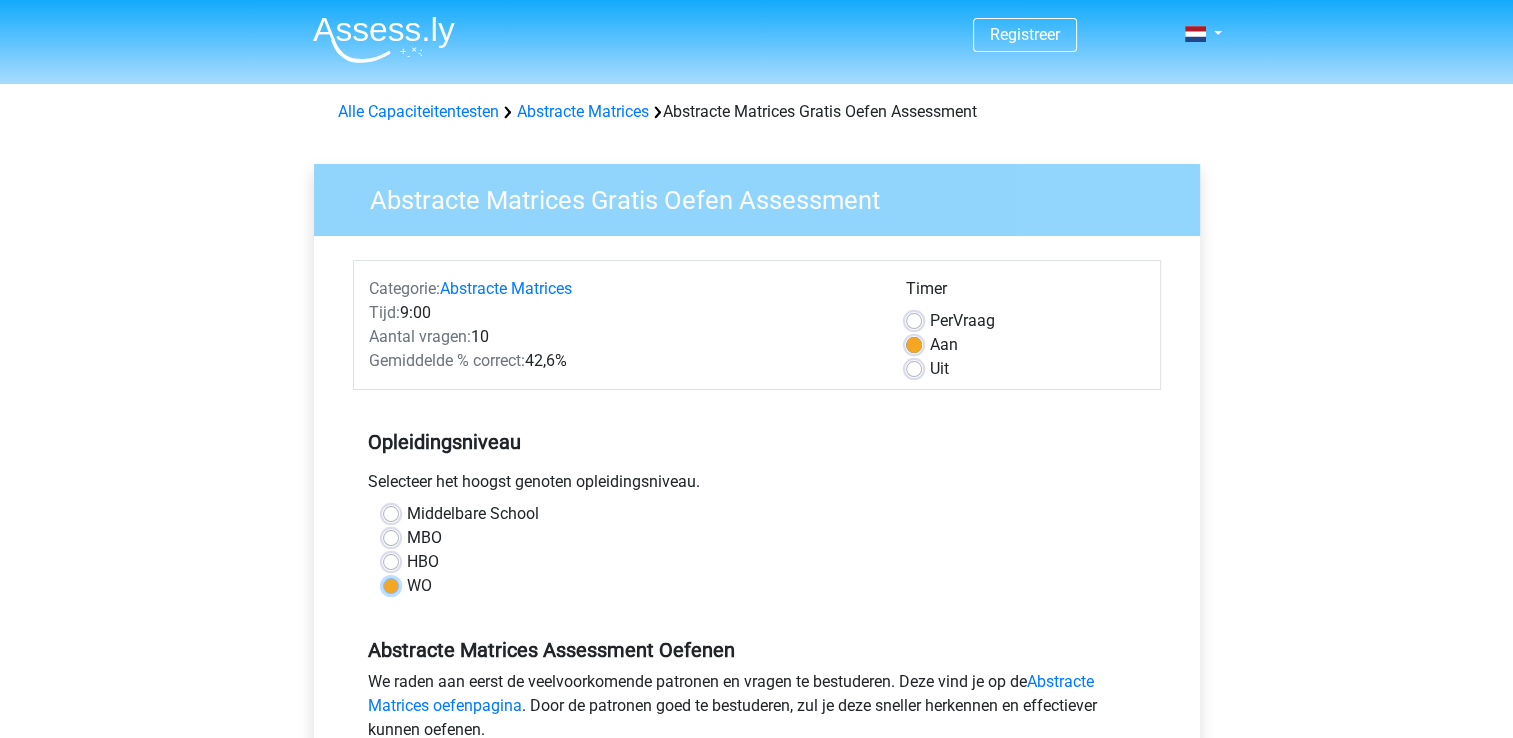 click on "WO" at bounding box center (391, 584) 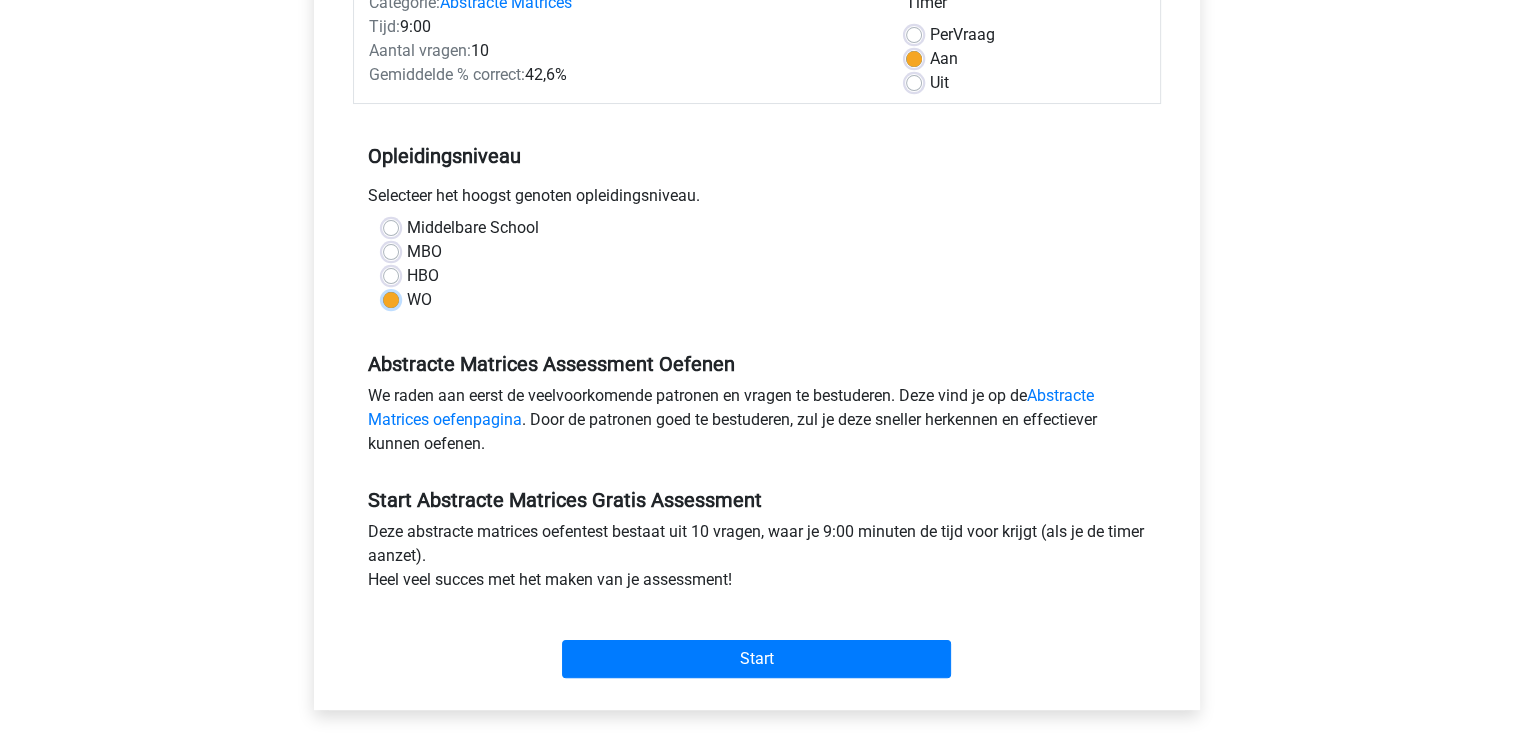 scroll, scrollTop: 287, scrollLeft: 0, axis: vertical 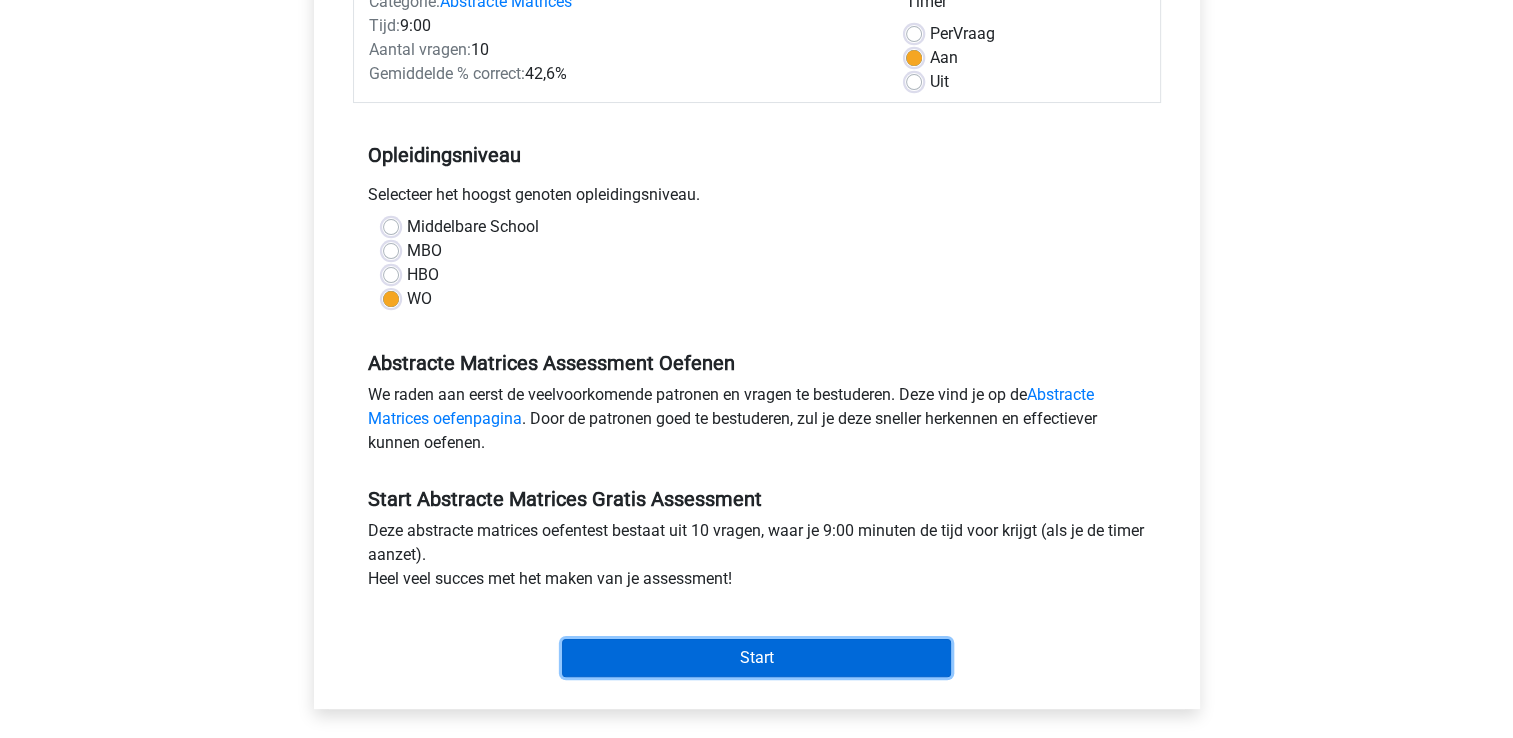click on "Start" at bounding box center [756, 658] 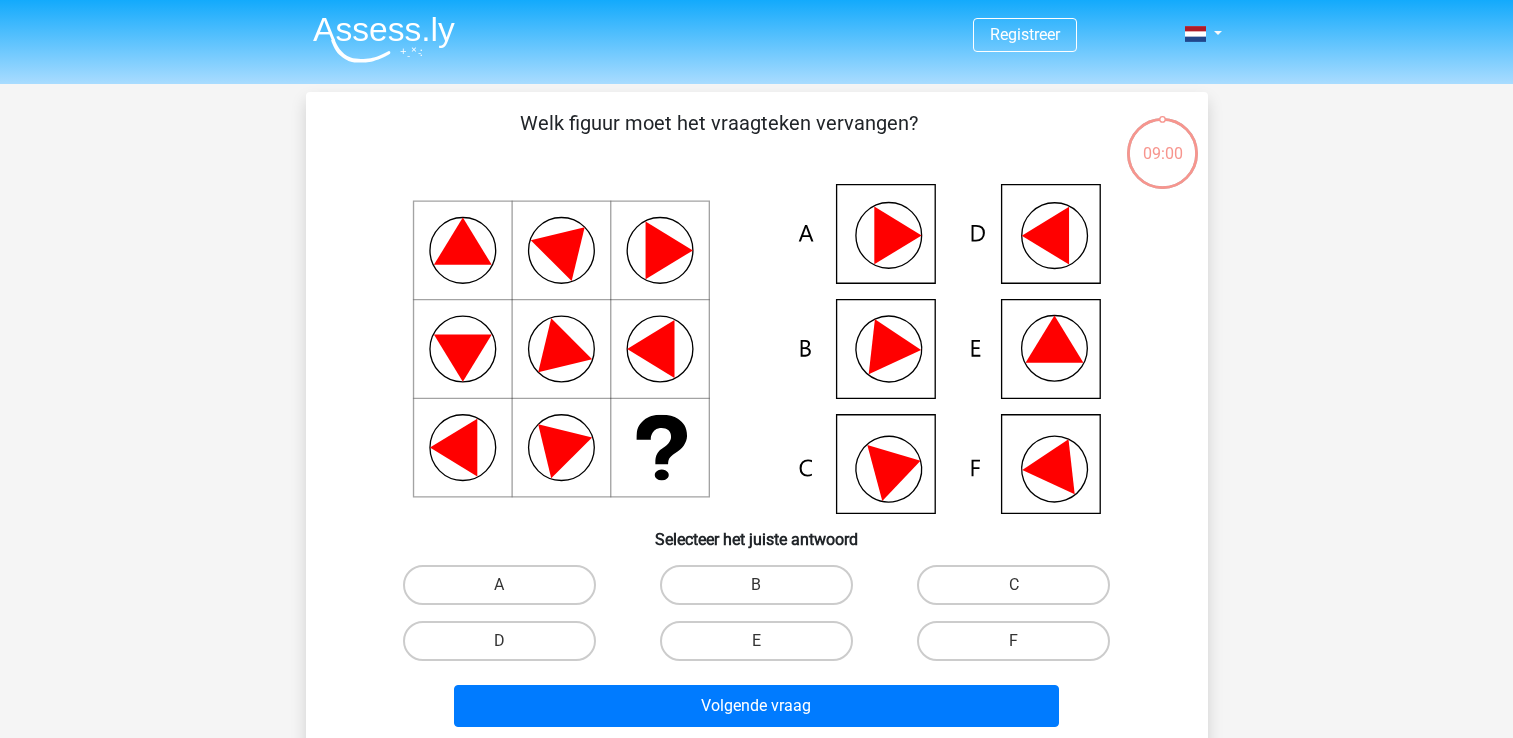 scroll, scrollTop: 0, scrollLeft: 0, axis: both 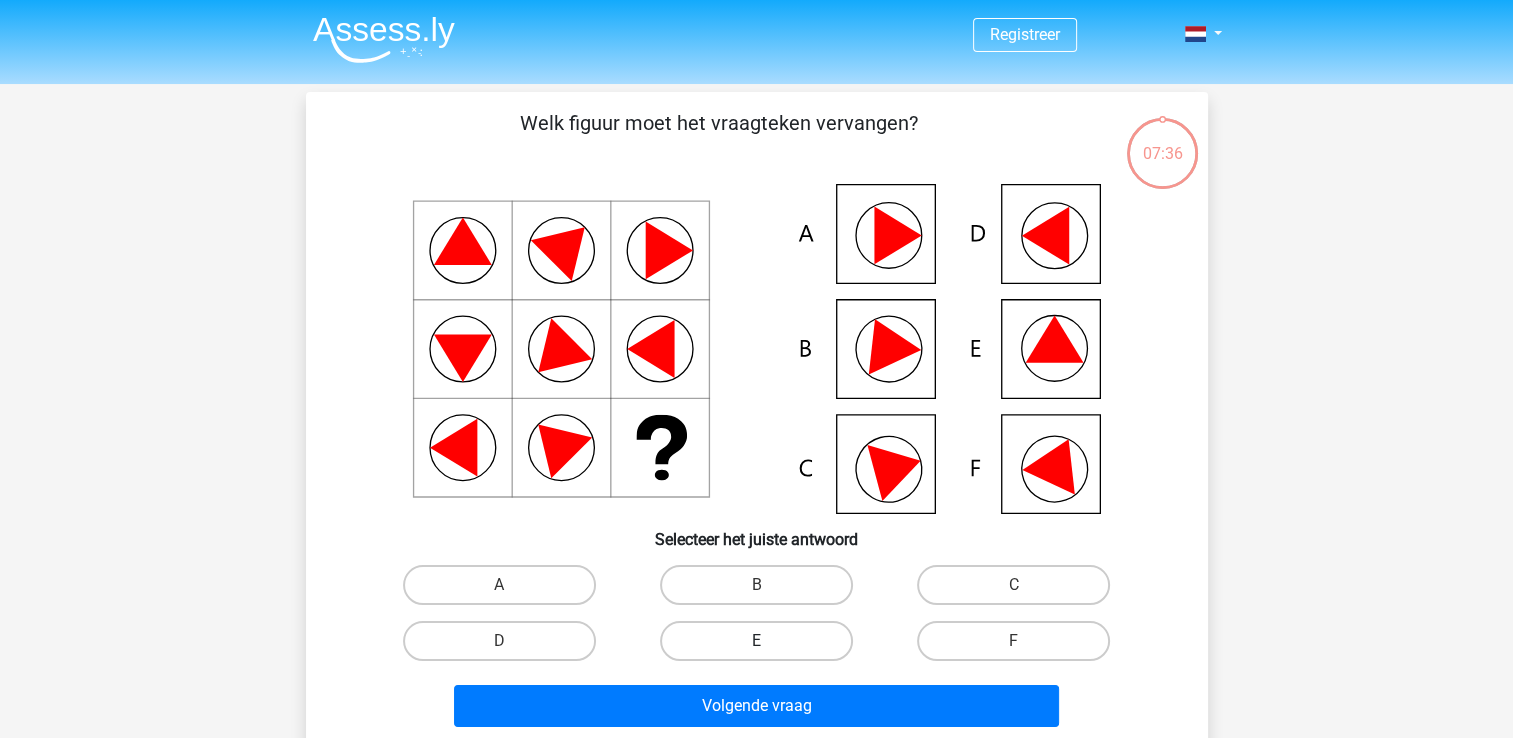 click on "E" at bounding box center (756, 641) 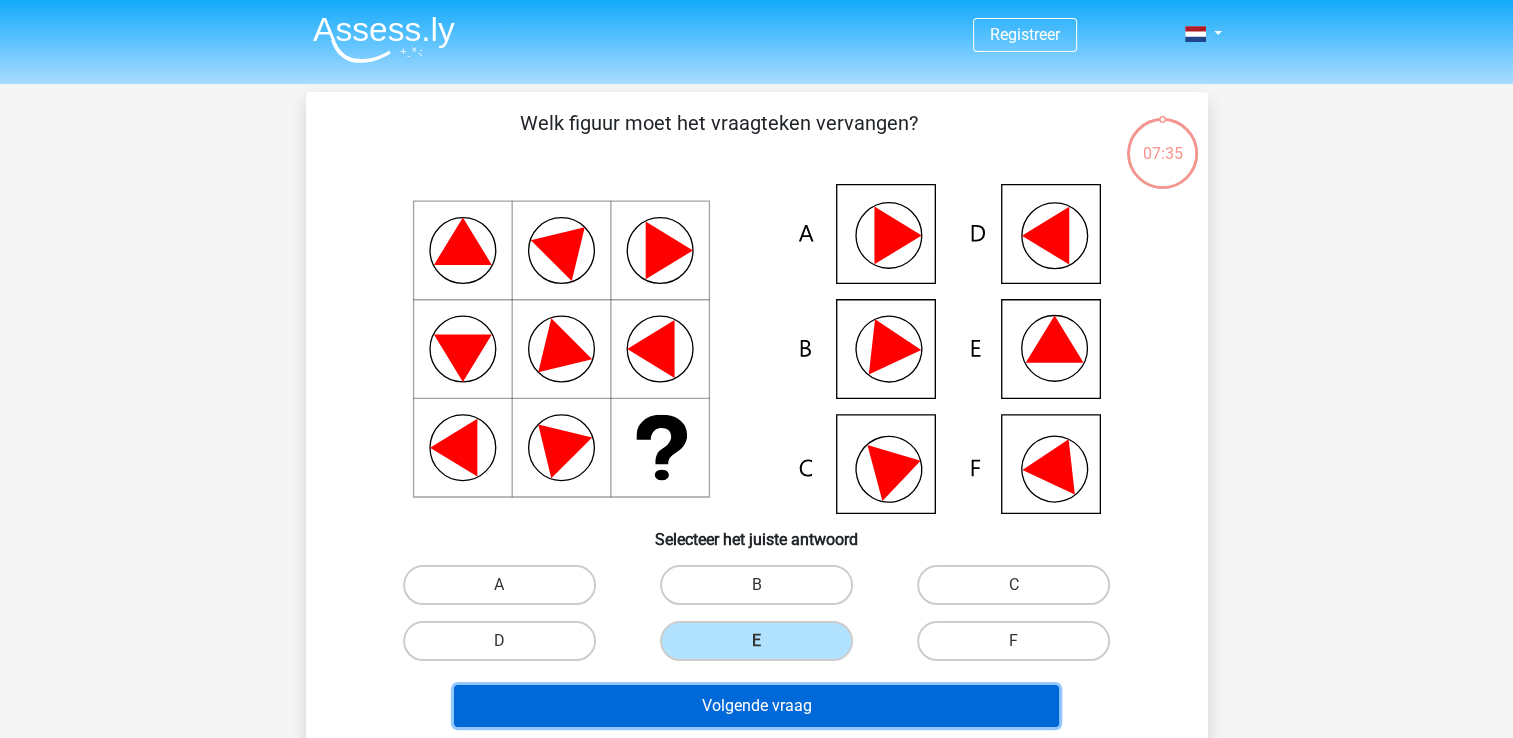 click on "Volgende vraag" at bounding box center [756, 706] 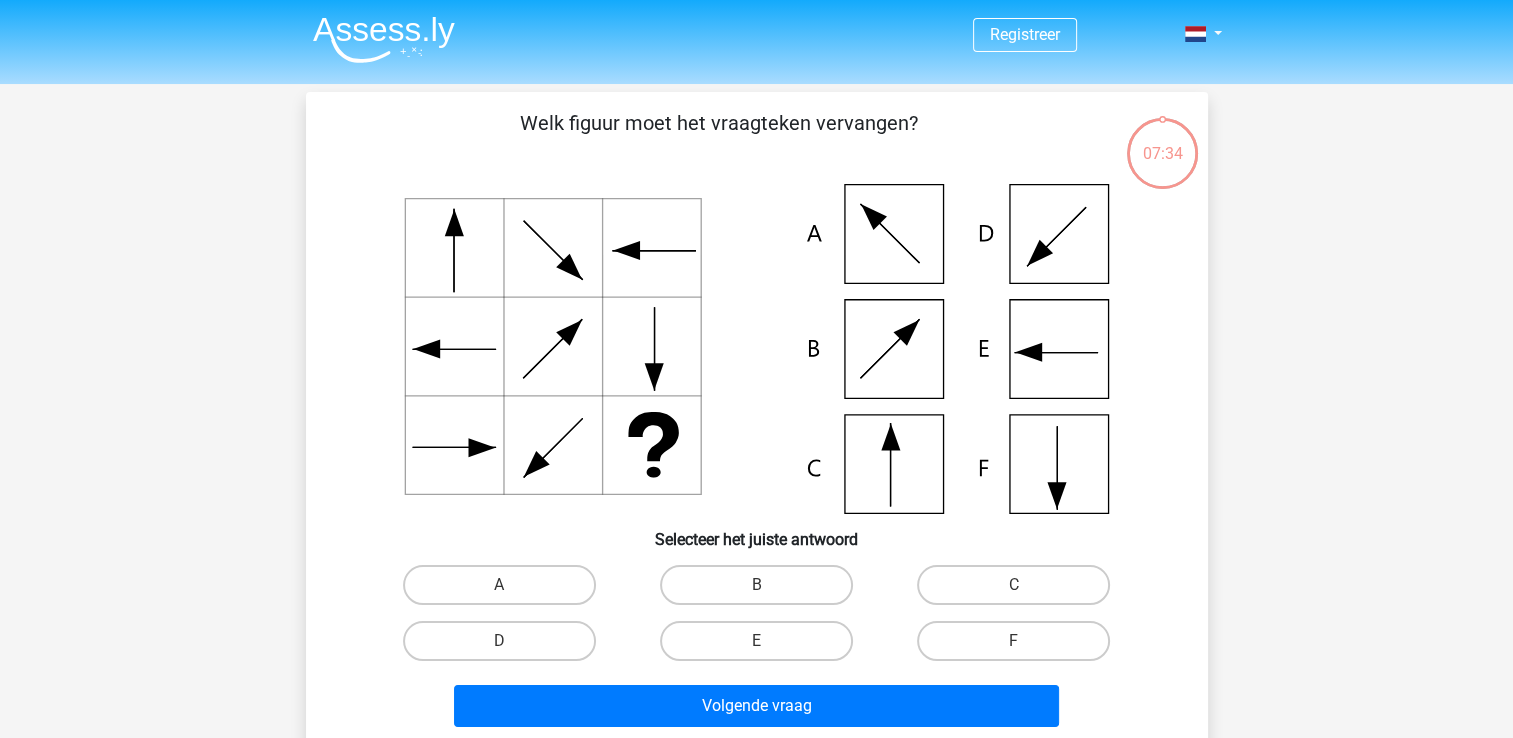 scroll, scrollTop: 92, scrollLeft: 0, axis: vertical 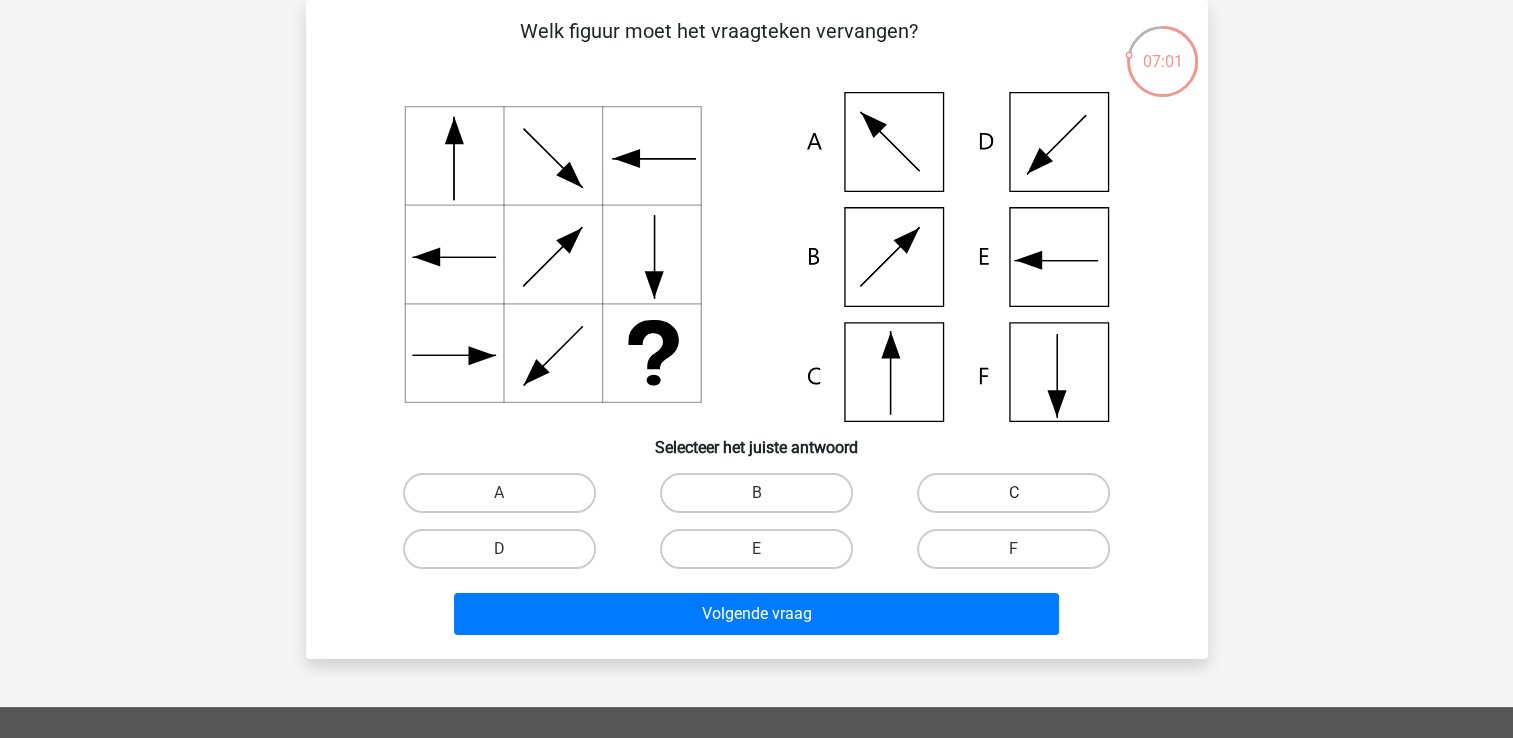 click on "C" at bounding box center (1013, 493) 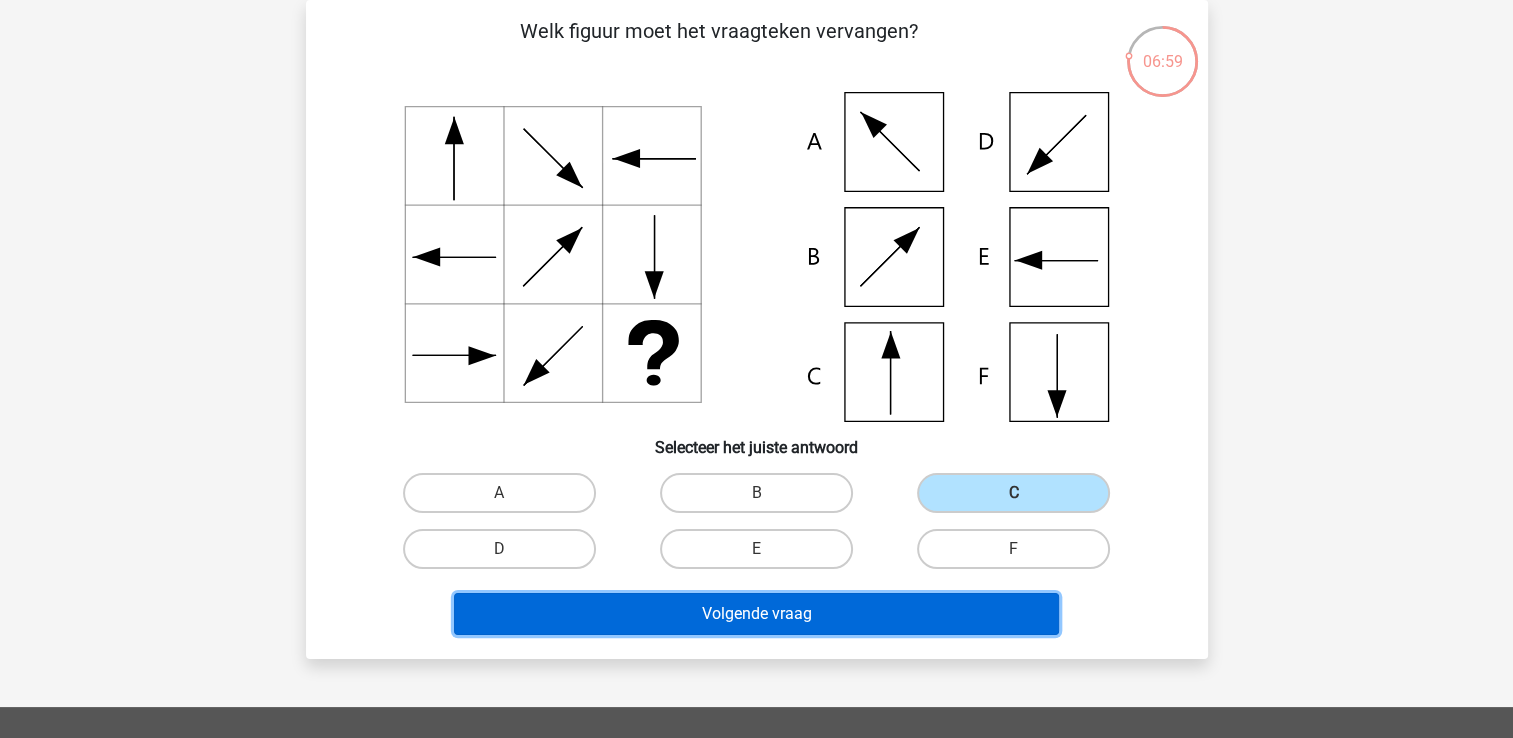 click on "Volgende vraag" at bounding box center [756, 614] 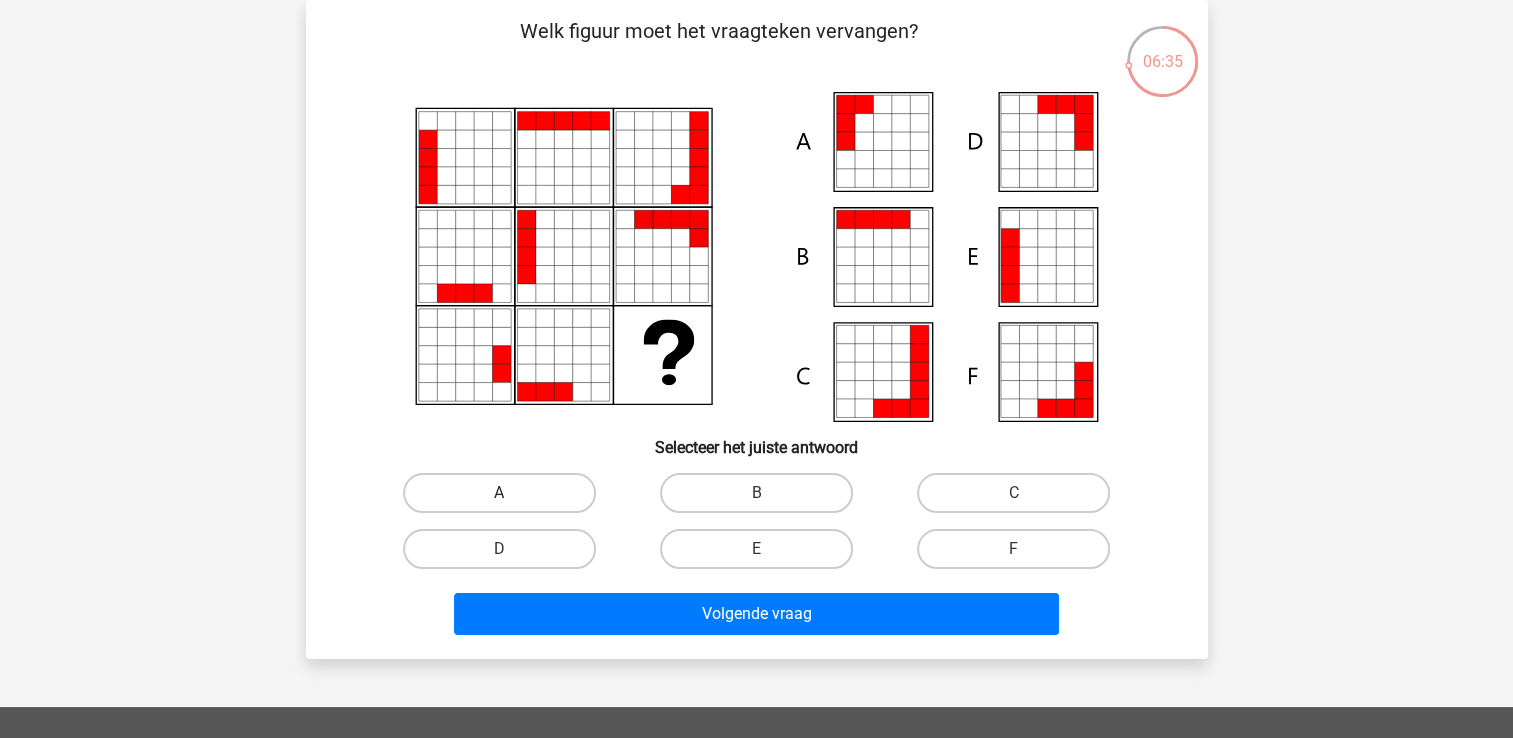 click on "A" at bounding box center [499, 493] 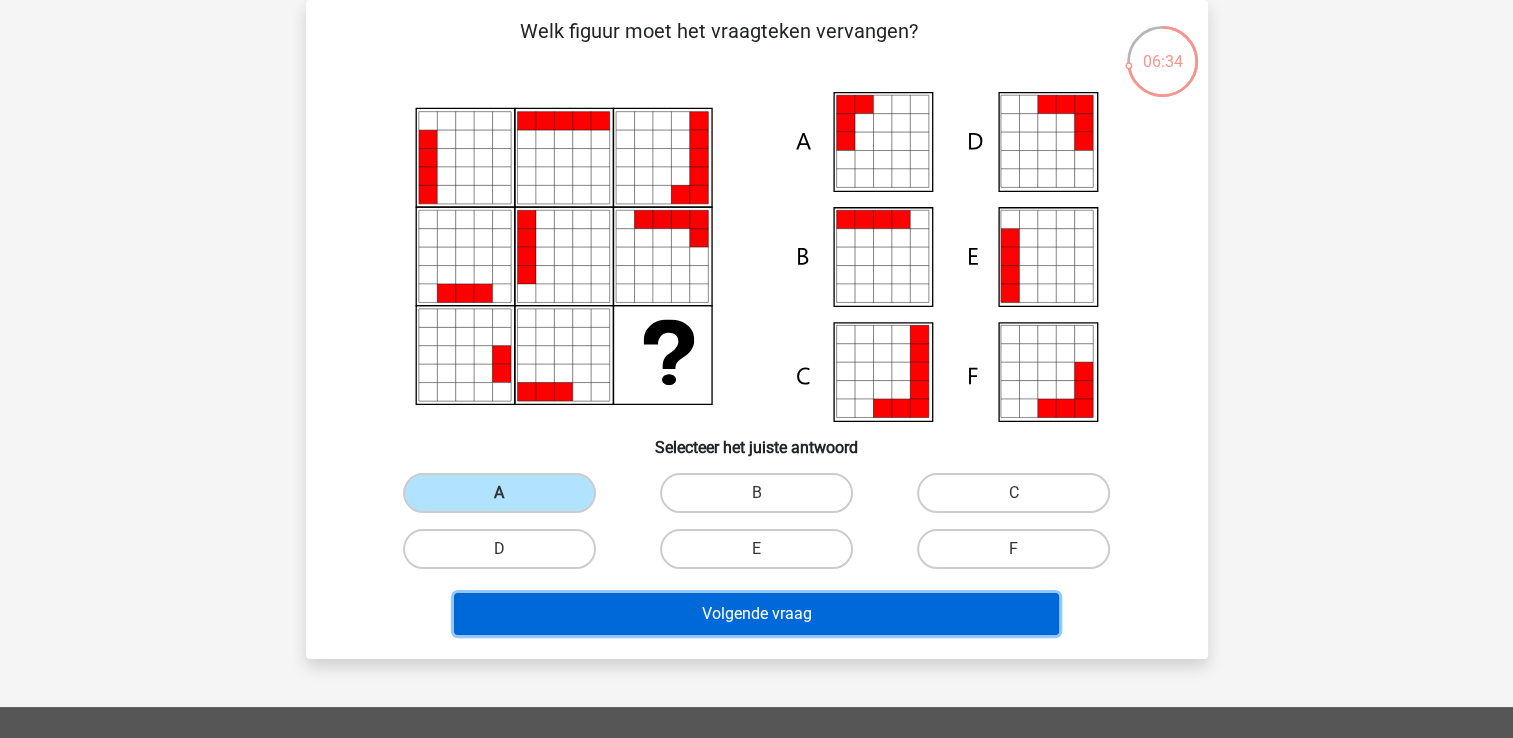 click on "Volgende vraag" at bounding box center (756, 614) 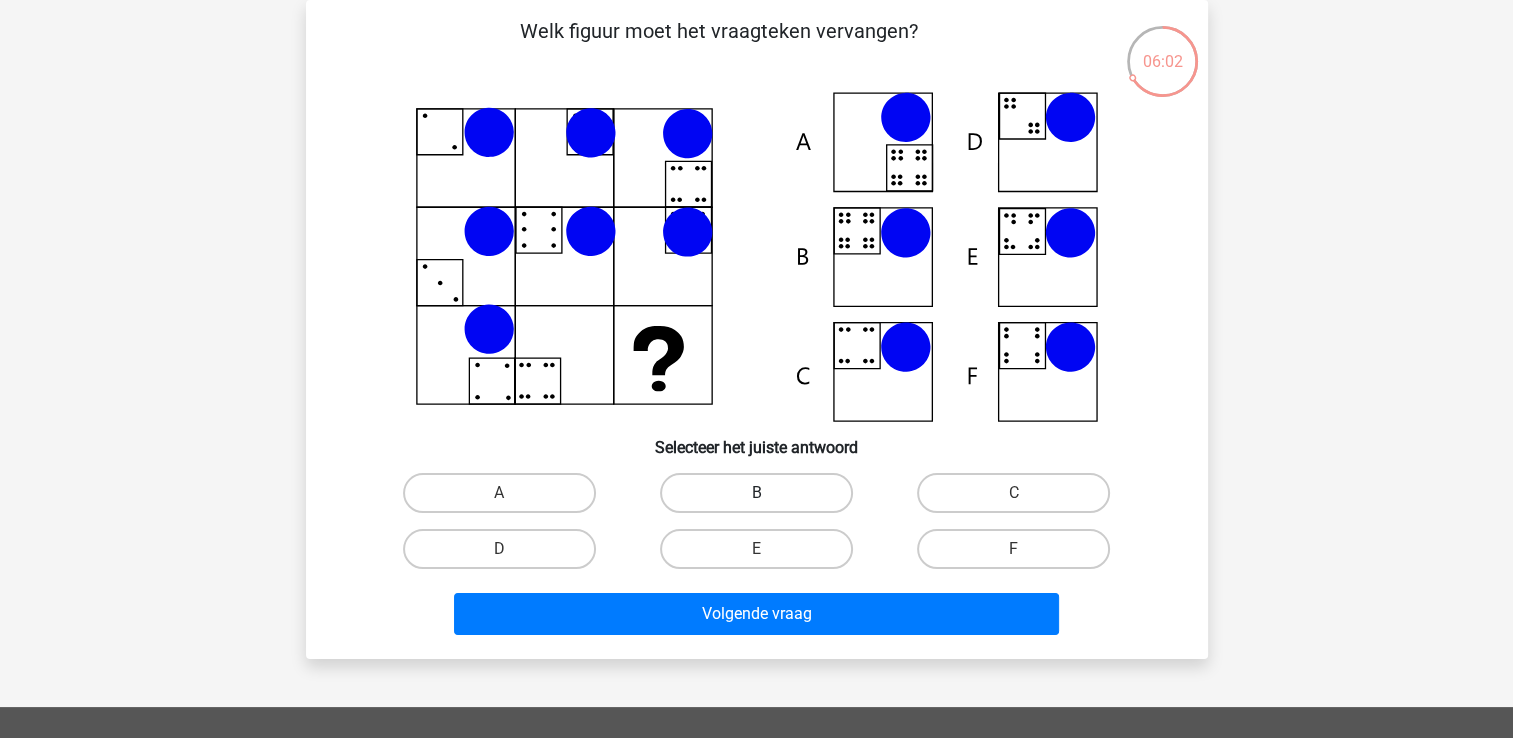 click on "B" at bounding box center [756, 493] 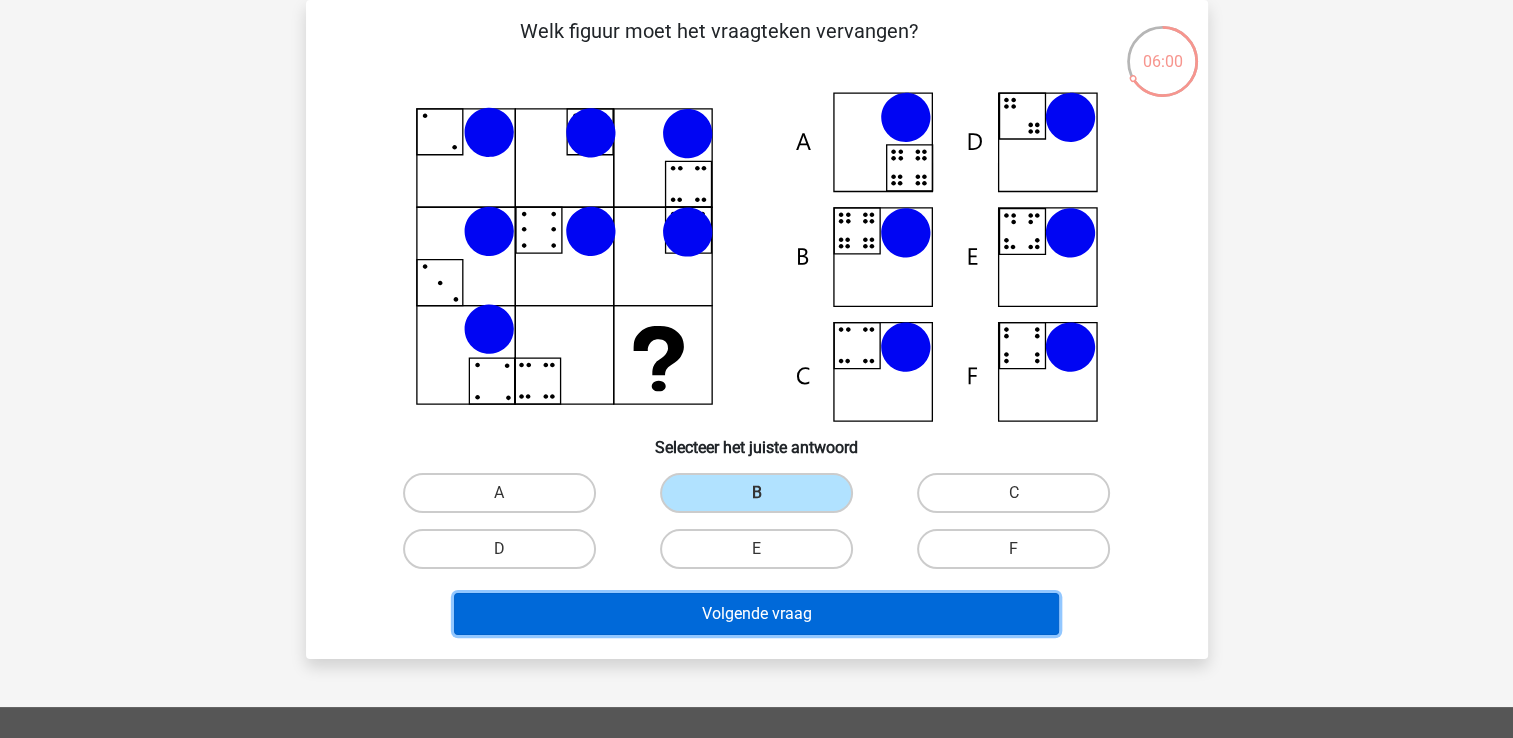 click on "Volgende vraag" at bounding box center (756, 614) 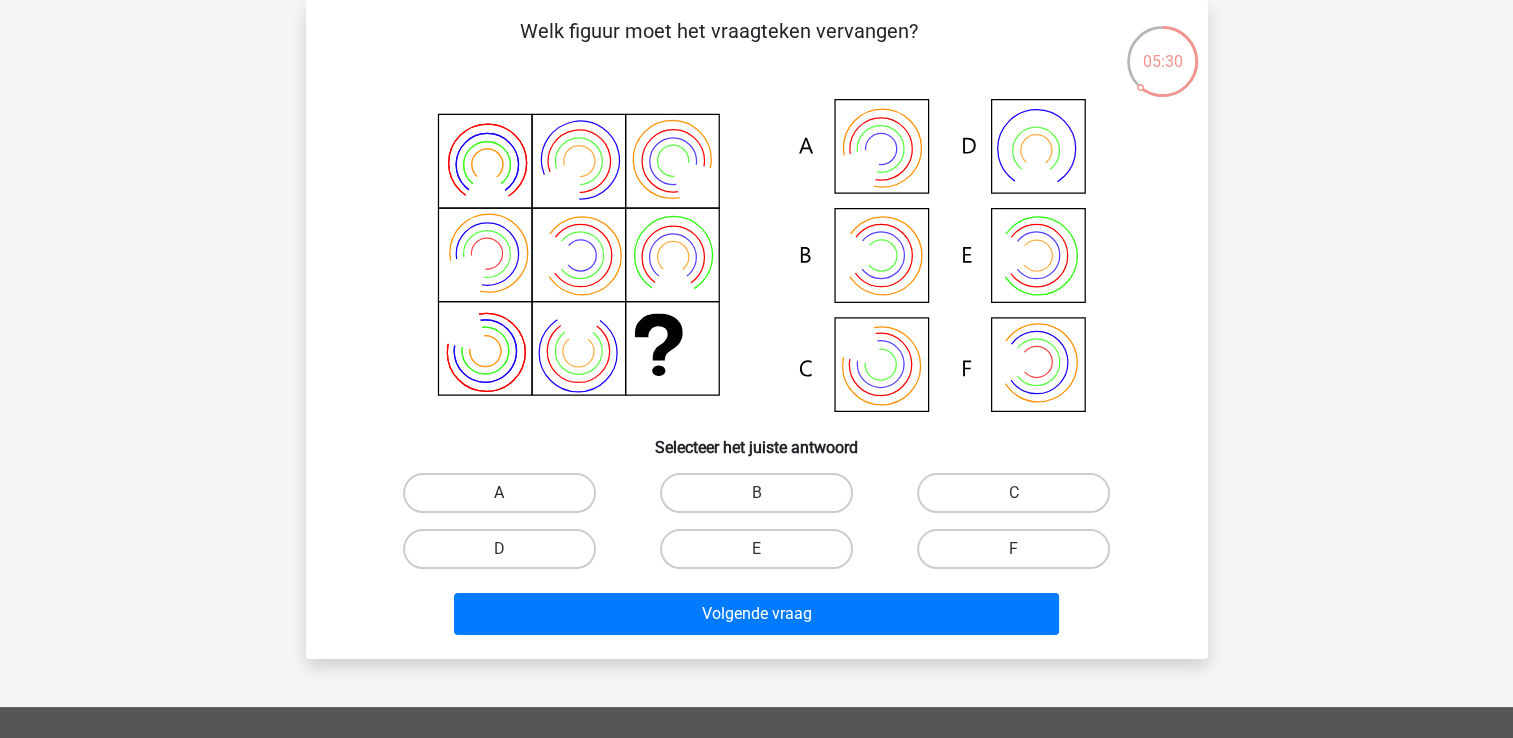click on "A" at bounding box center (499, 493) 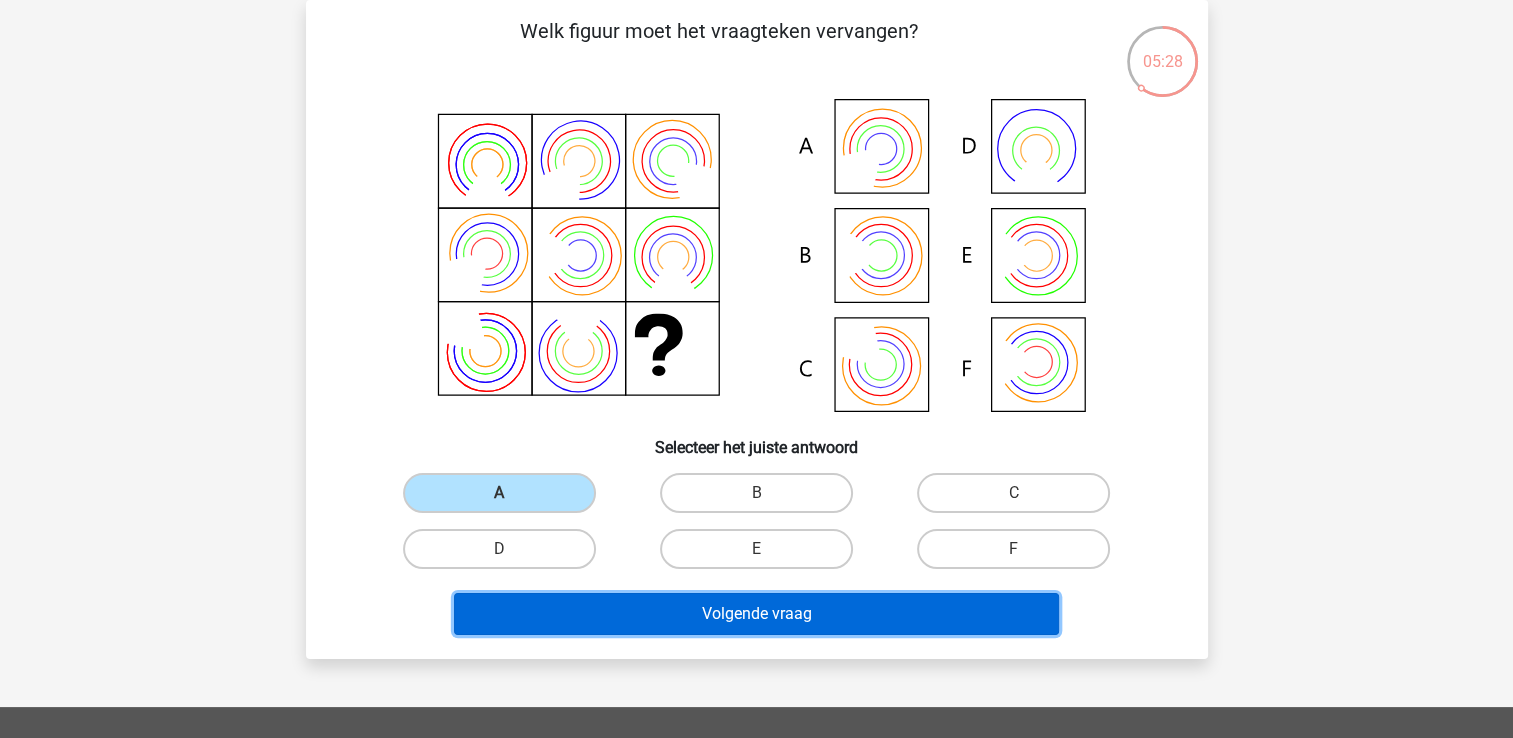 click on "Volgende vraag" at bounding box center [756, 614] 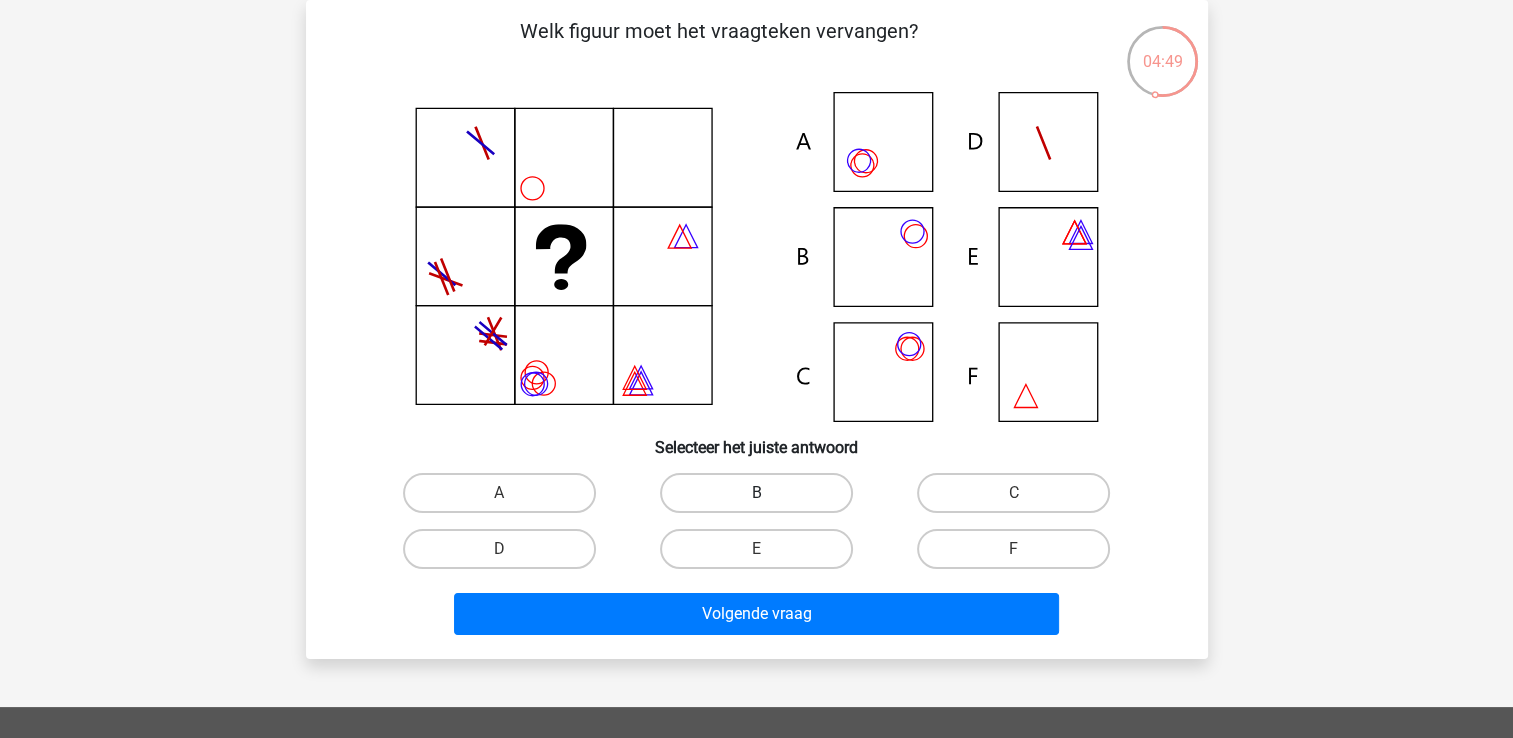 click on "B" at bounding box center [756, 493] 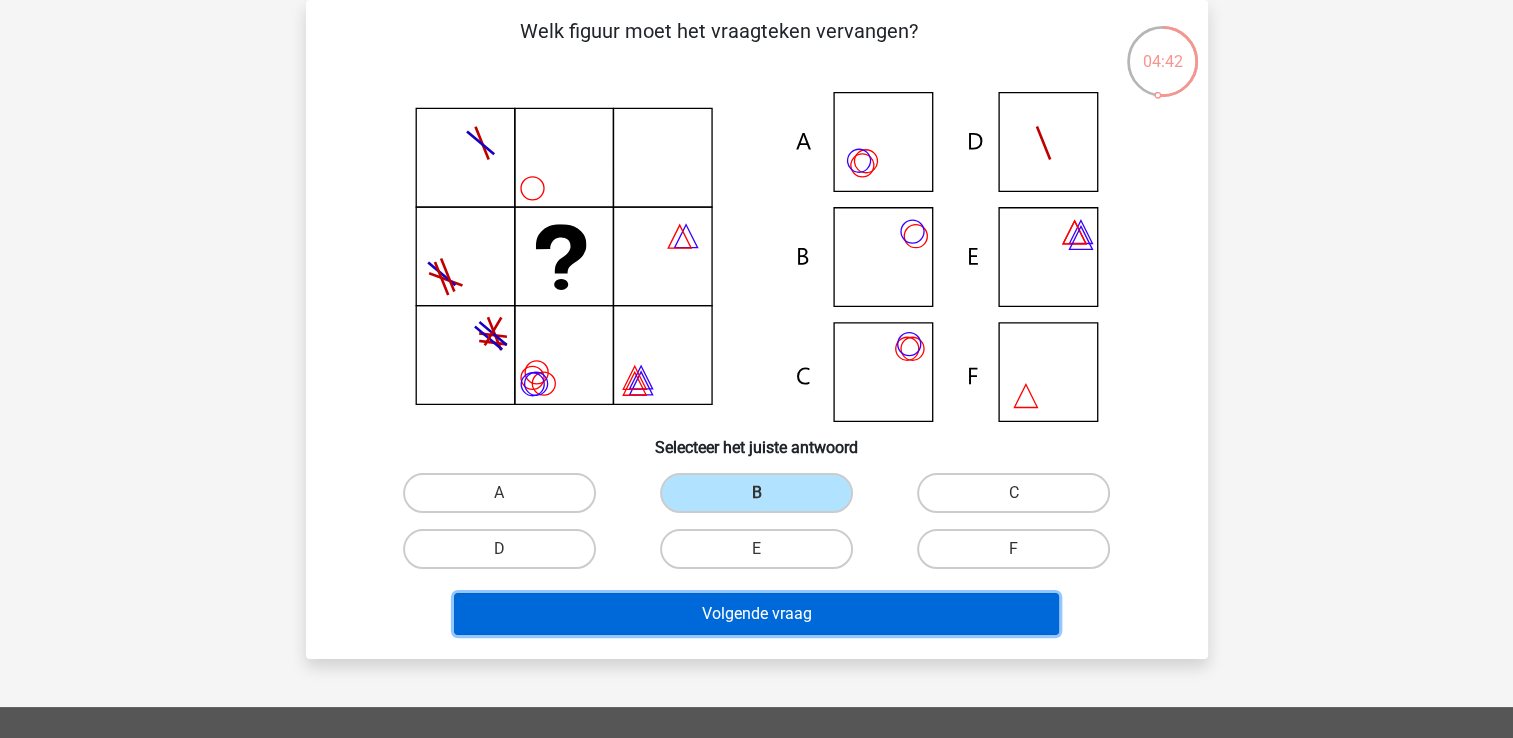click on "Volgende vraag" at bounding box center [756, 614] 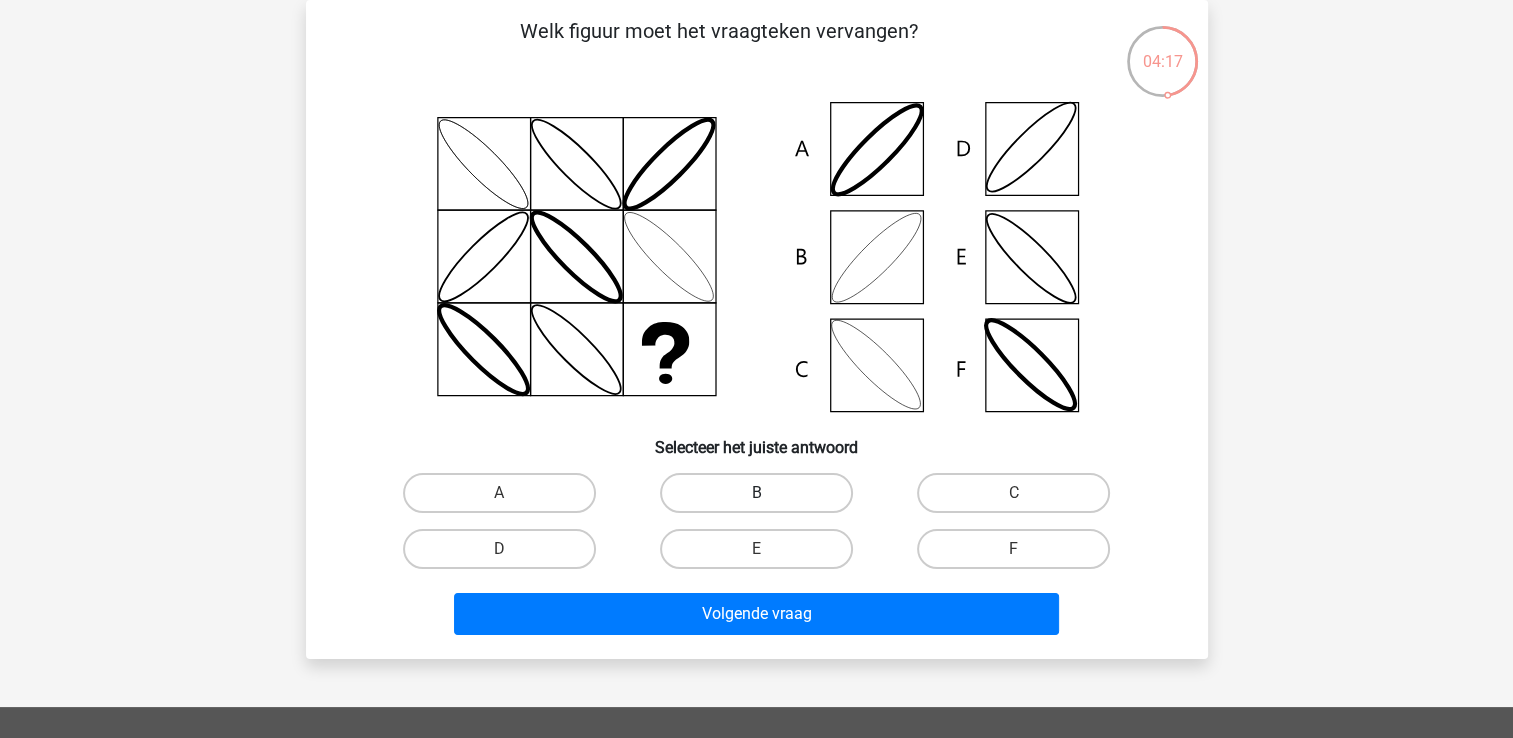 click on "B" at bounding box center (756, 493) 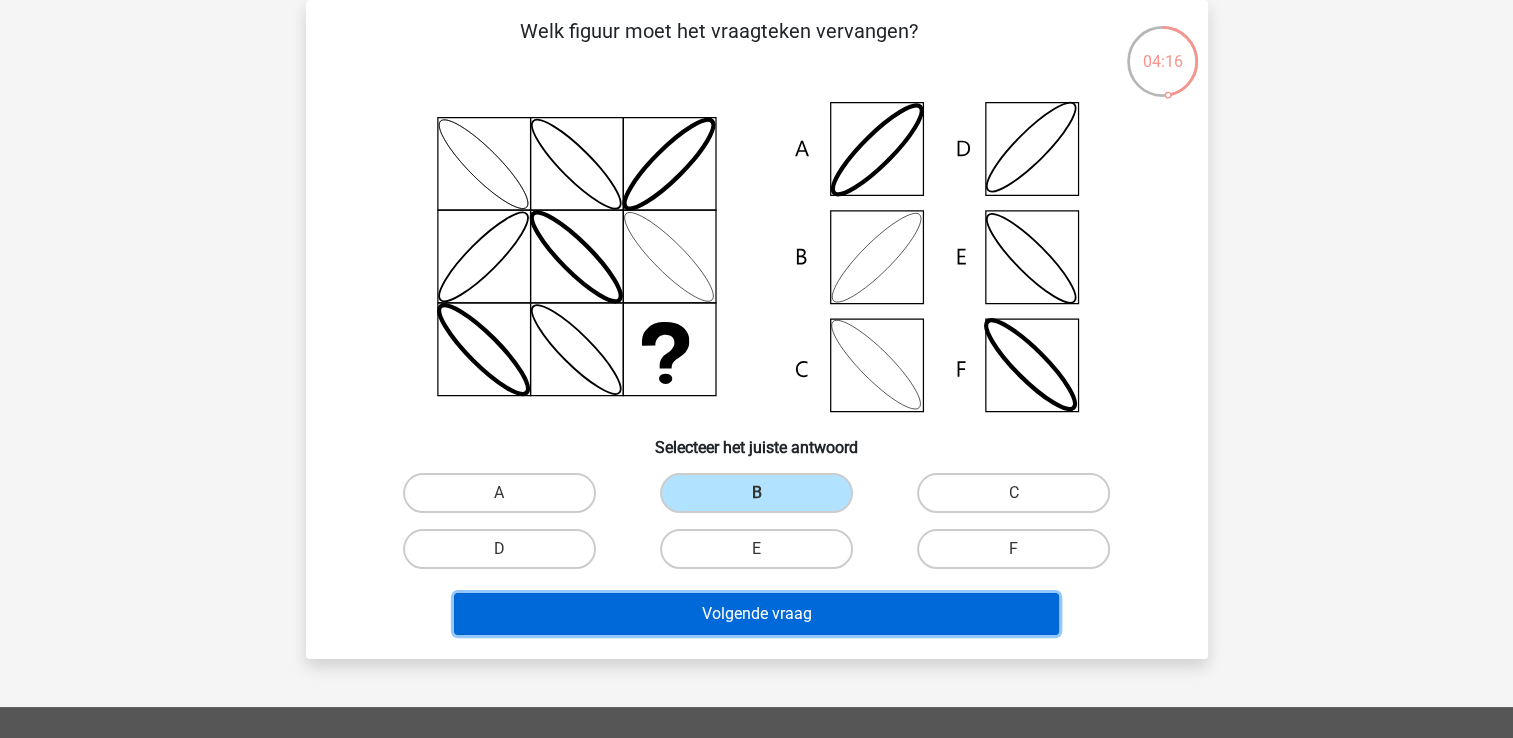 click on "Volgende vraag" at bounding box center [756, 614] 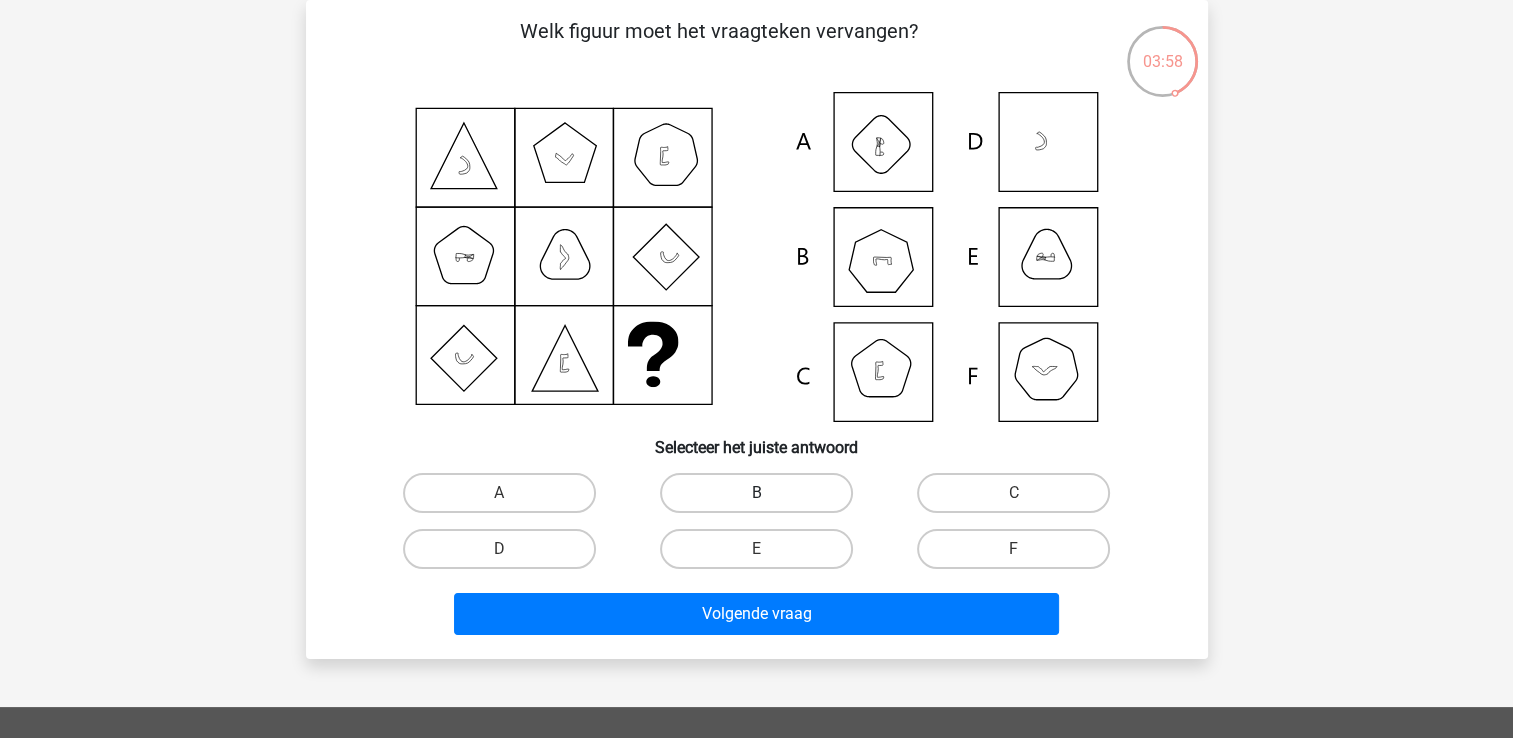 click on "B" at bounding box center [756, 493] 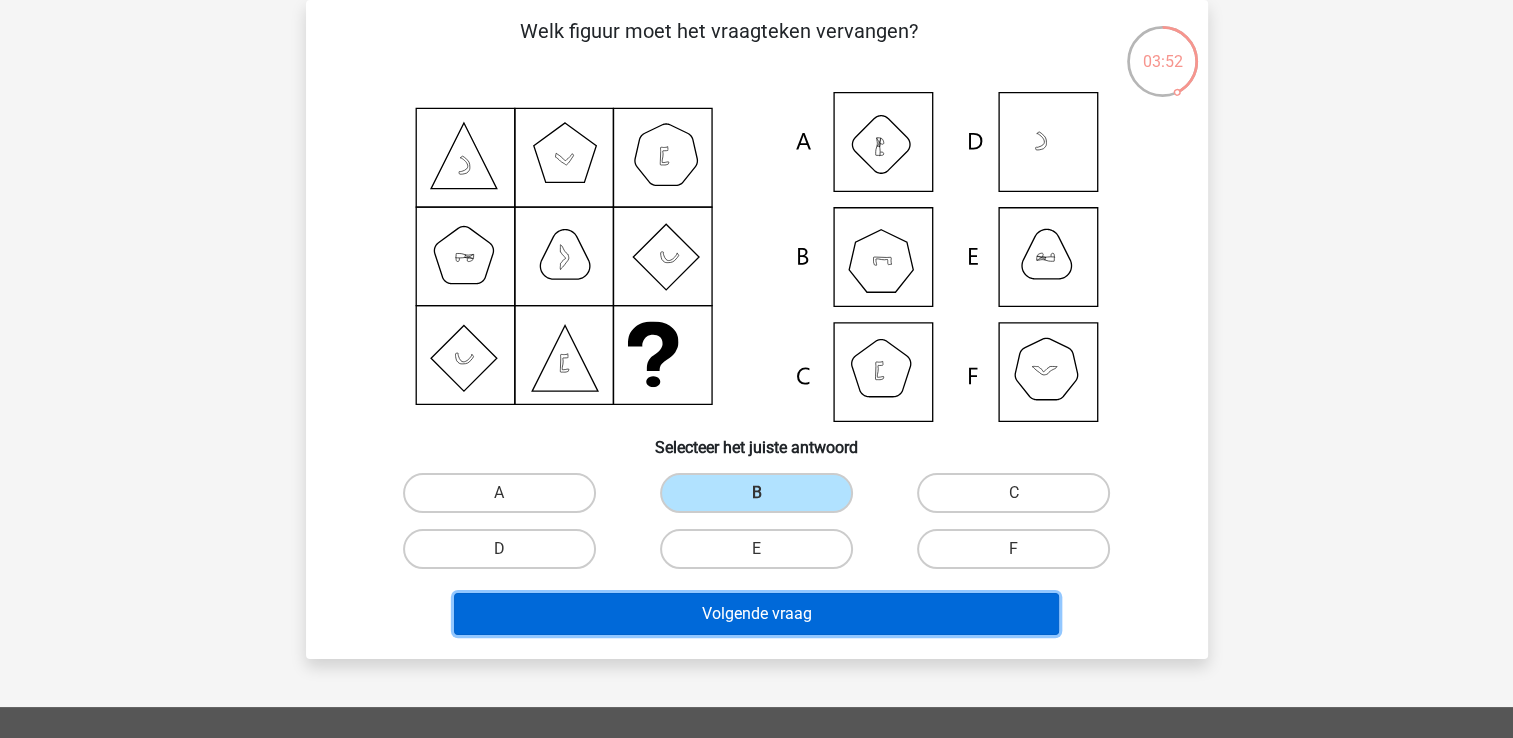click on "Volgende vraag" at bounding box center [756, 614] 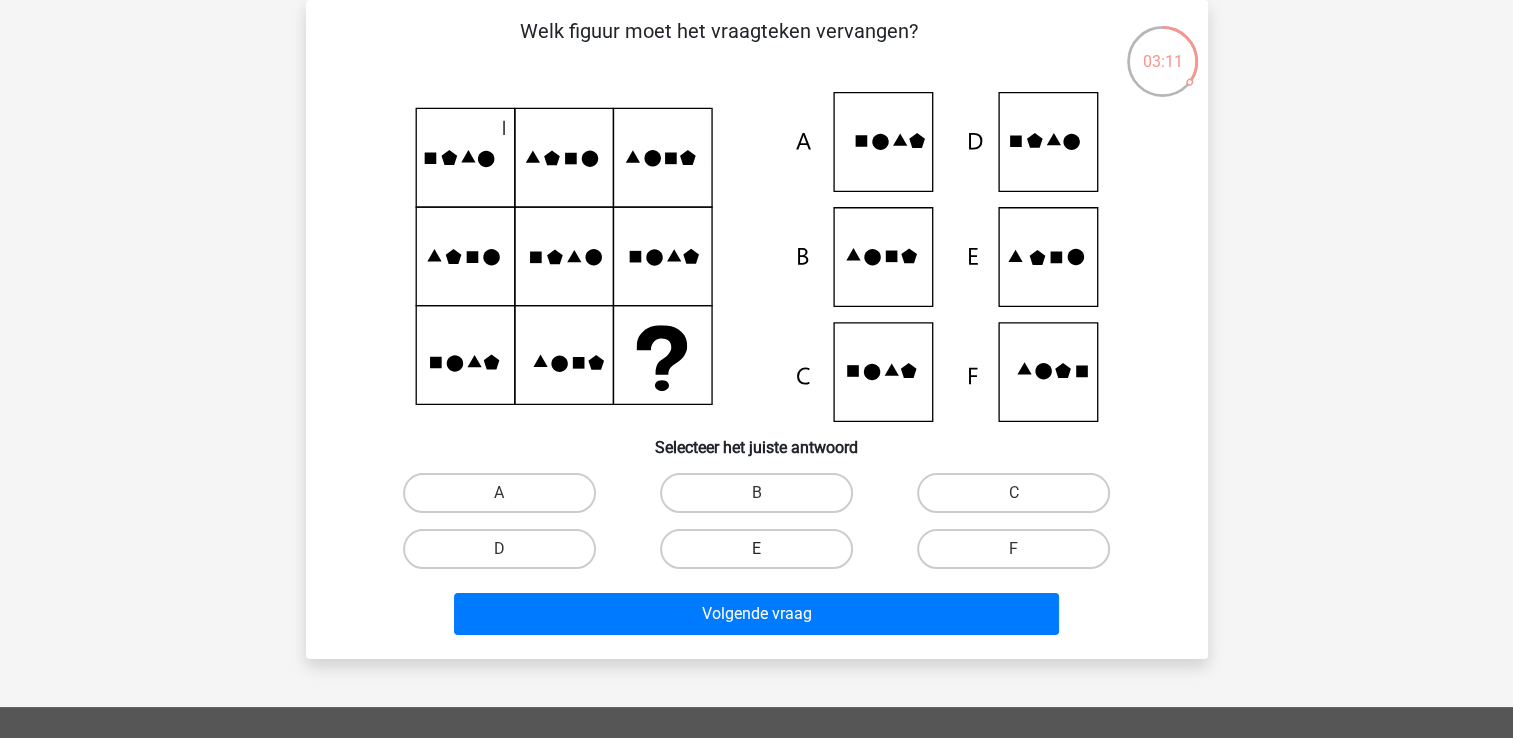 click on "E" at bounding box center [756, 549] 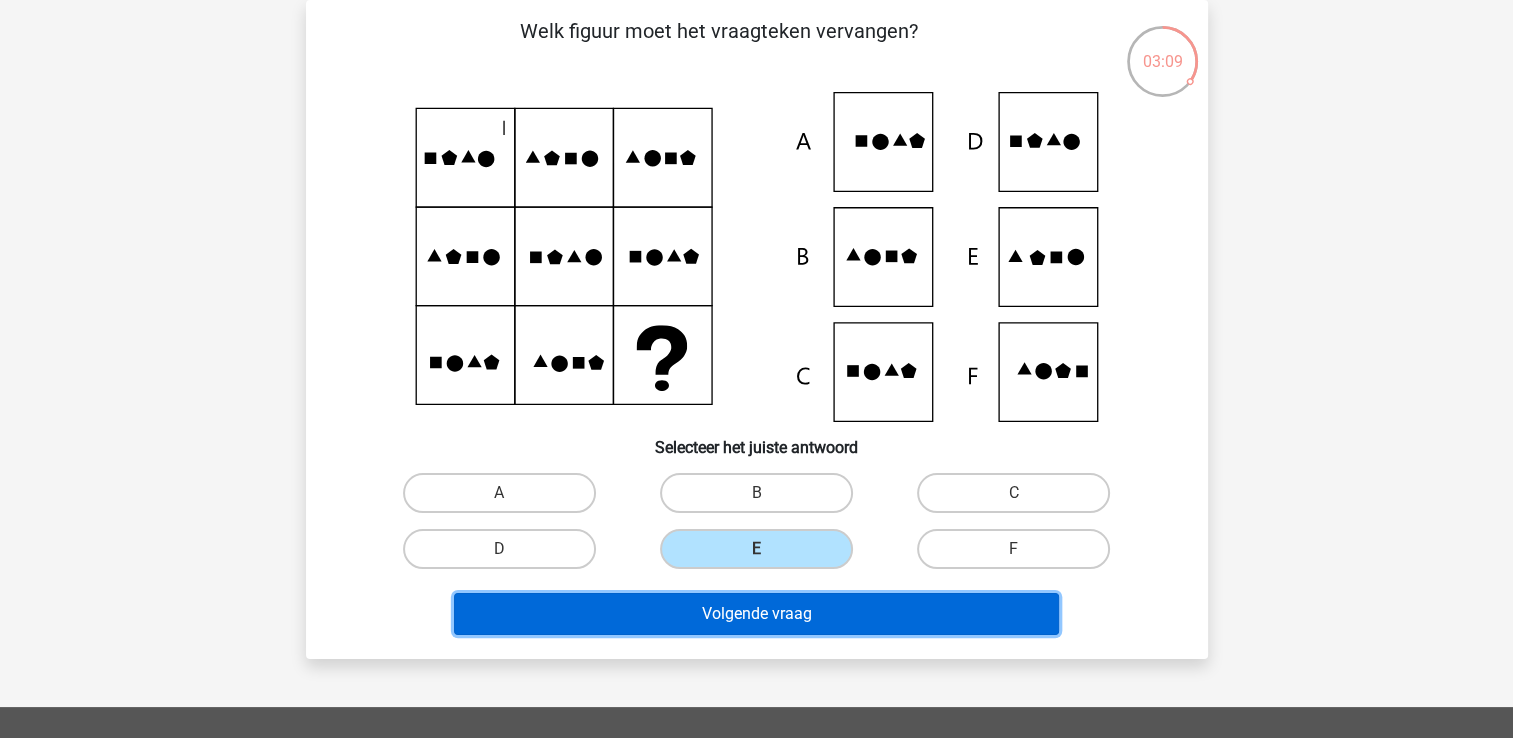 click on "Volgende vraag" at bounding box center (756, 614) 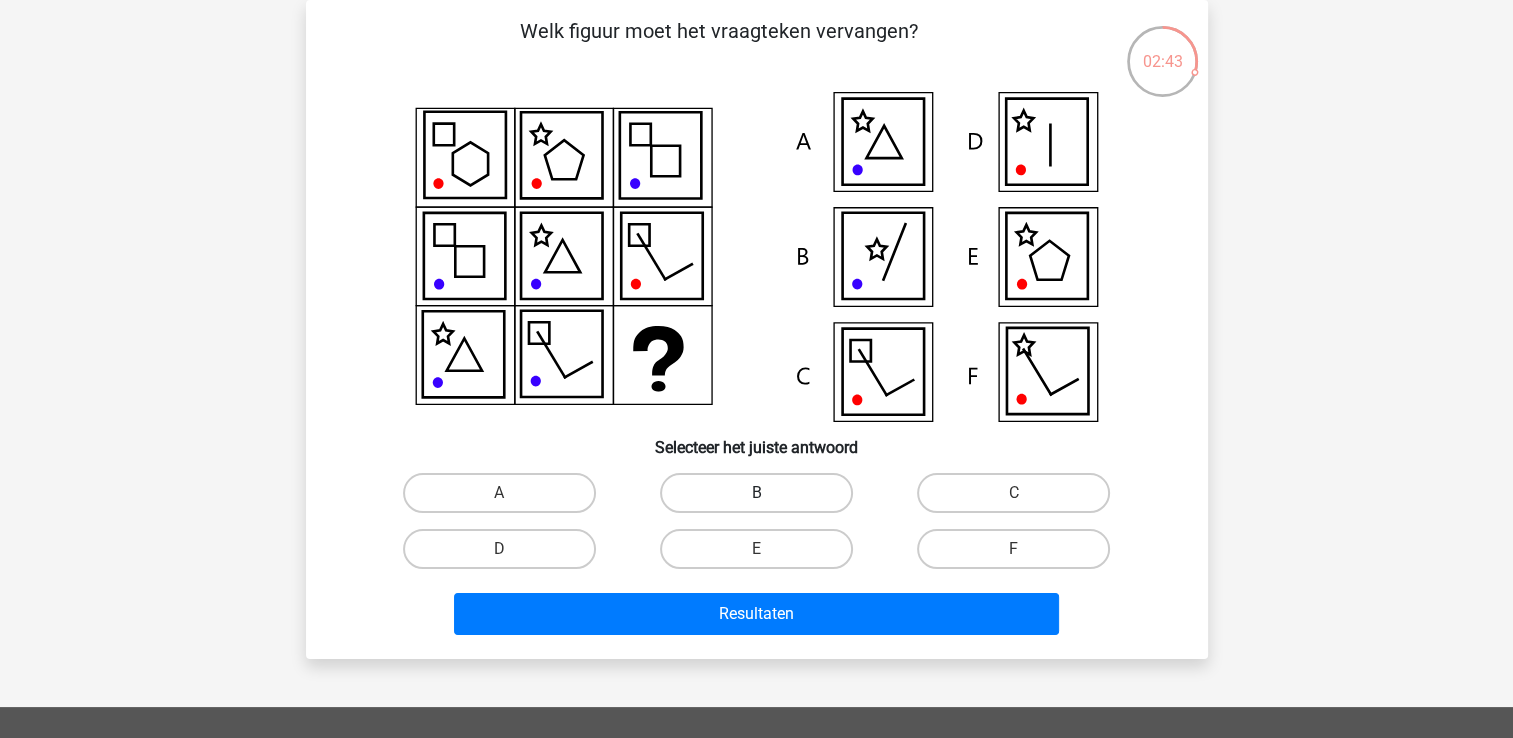 click on "B" at bounding box center (756, 493) 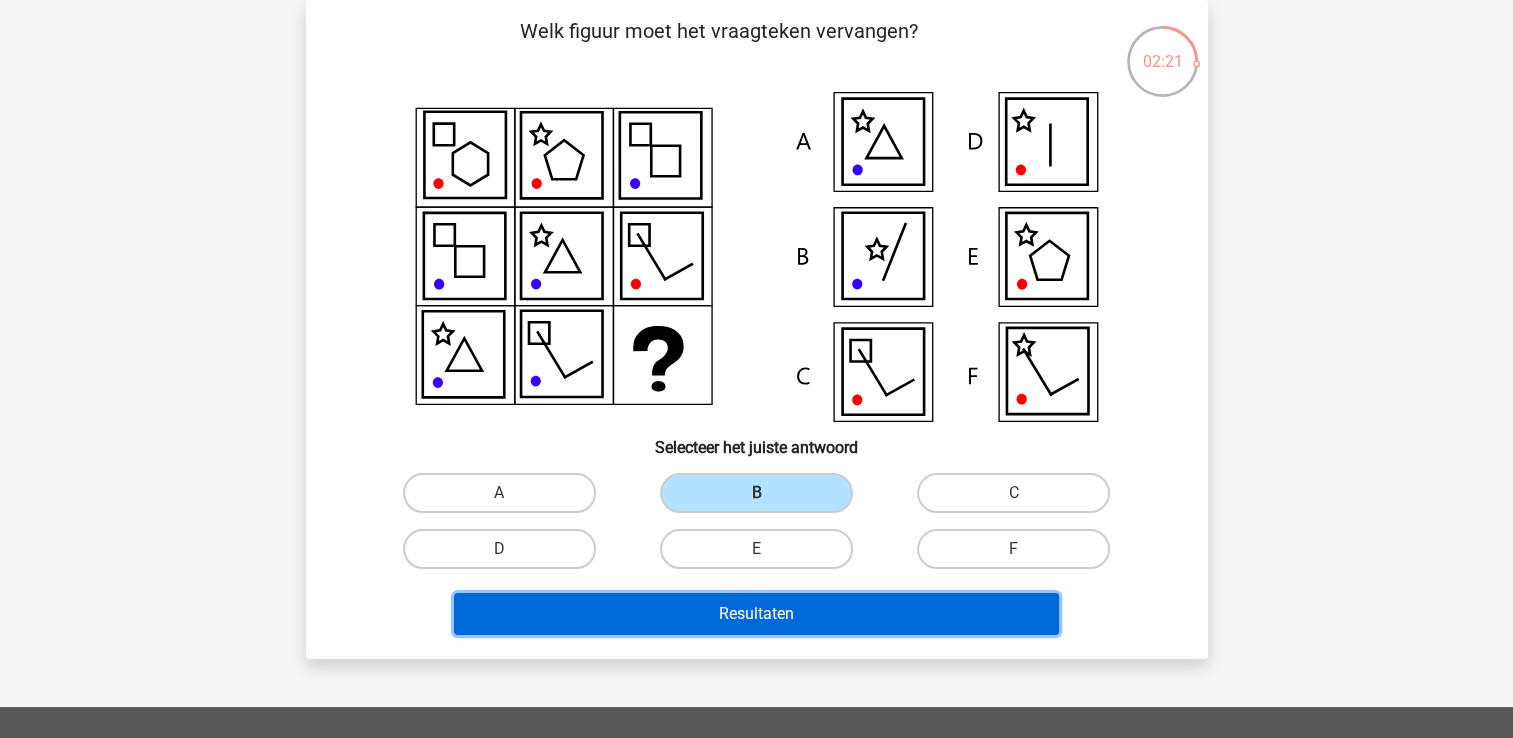 click on "Resultaten" at bounding box center [756, 614] 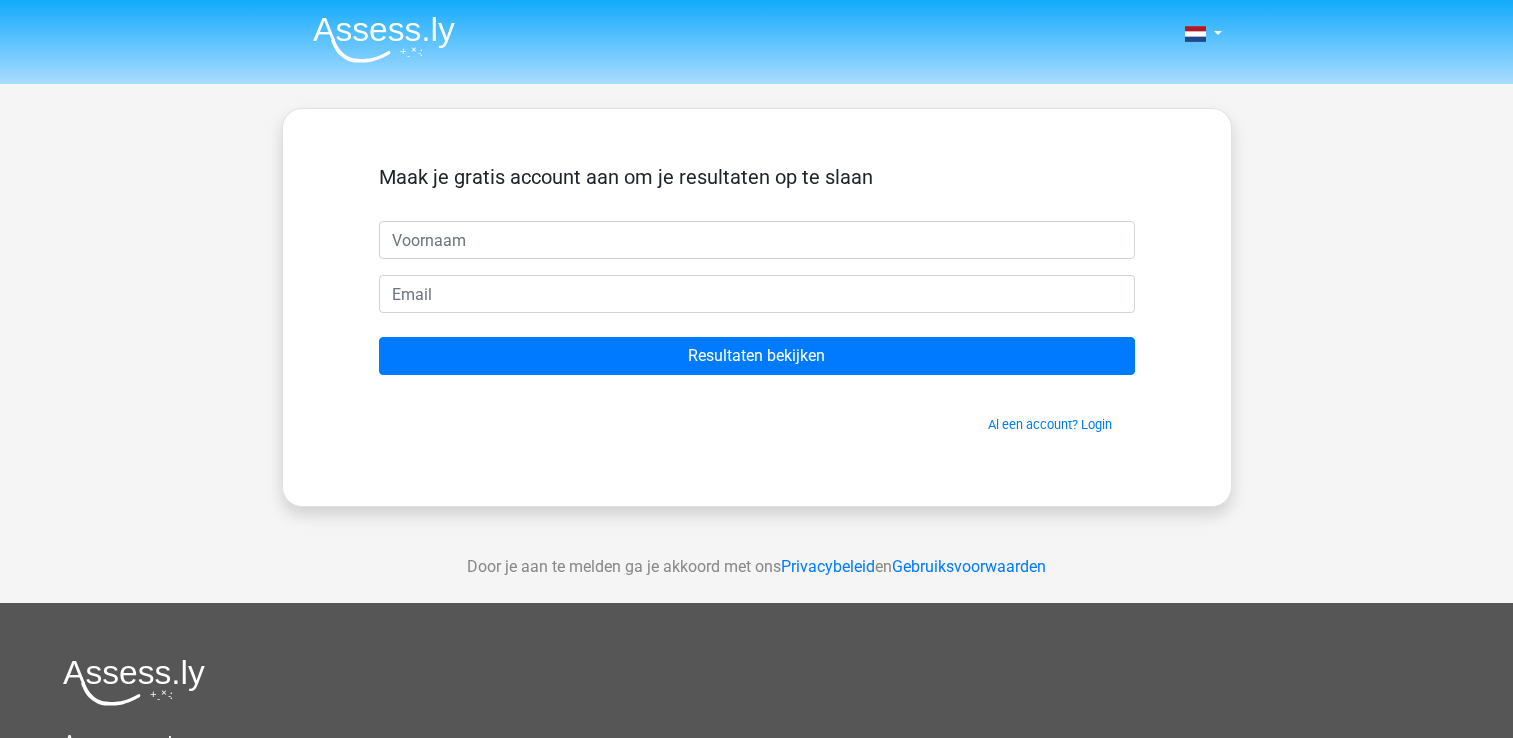 scroll, scrollTop: 0, scrollLeft: 0, axis: both 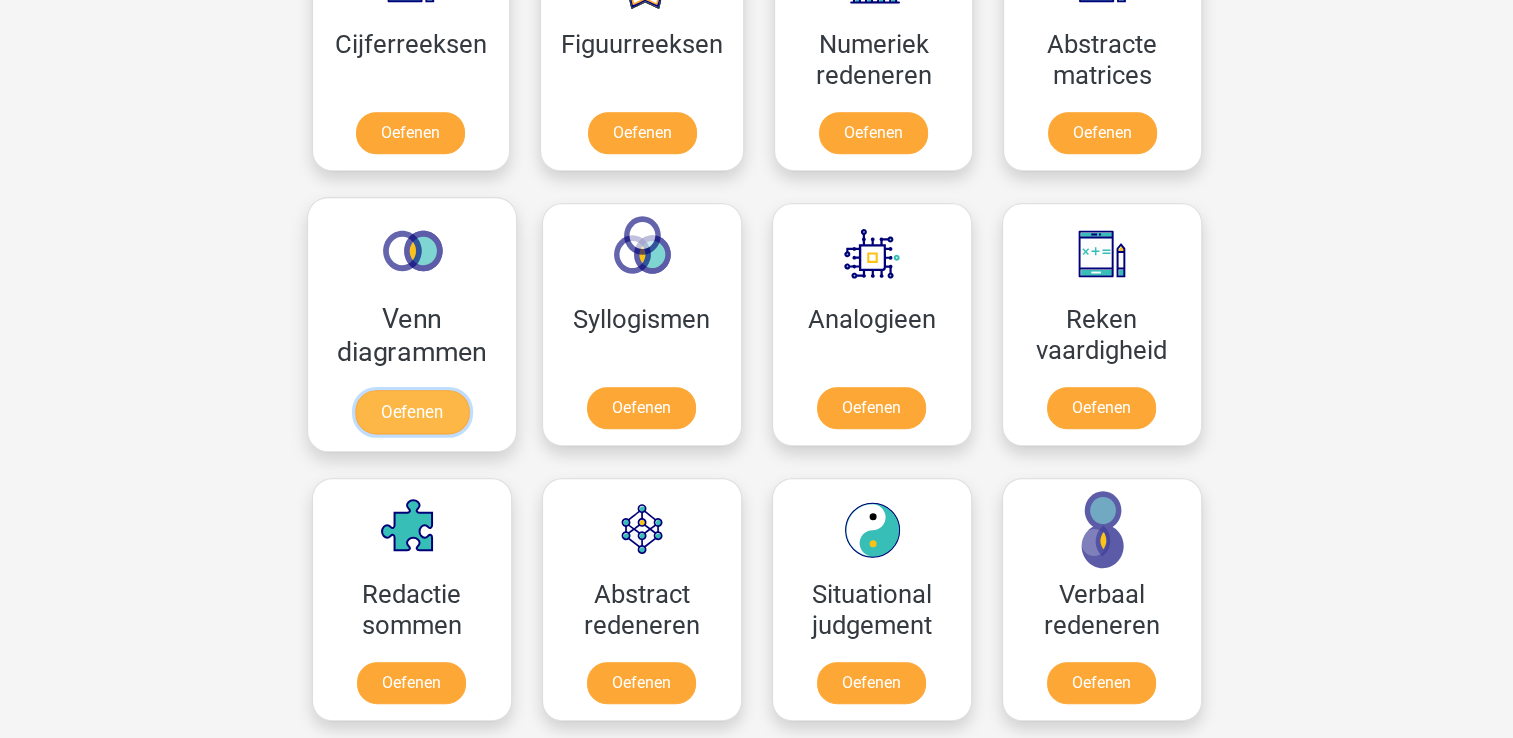 click on "Oefenen" at bounding box center (411, 412) 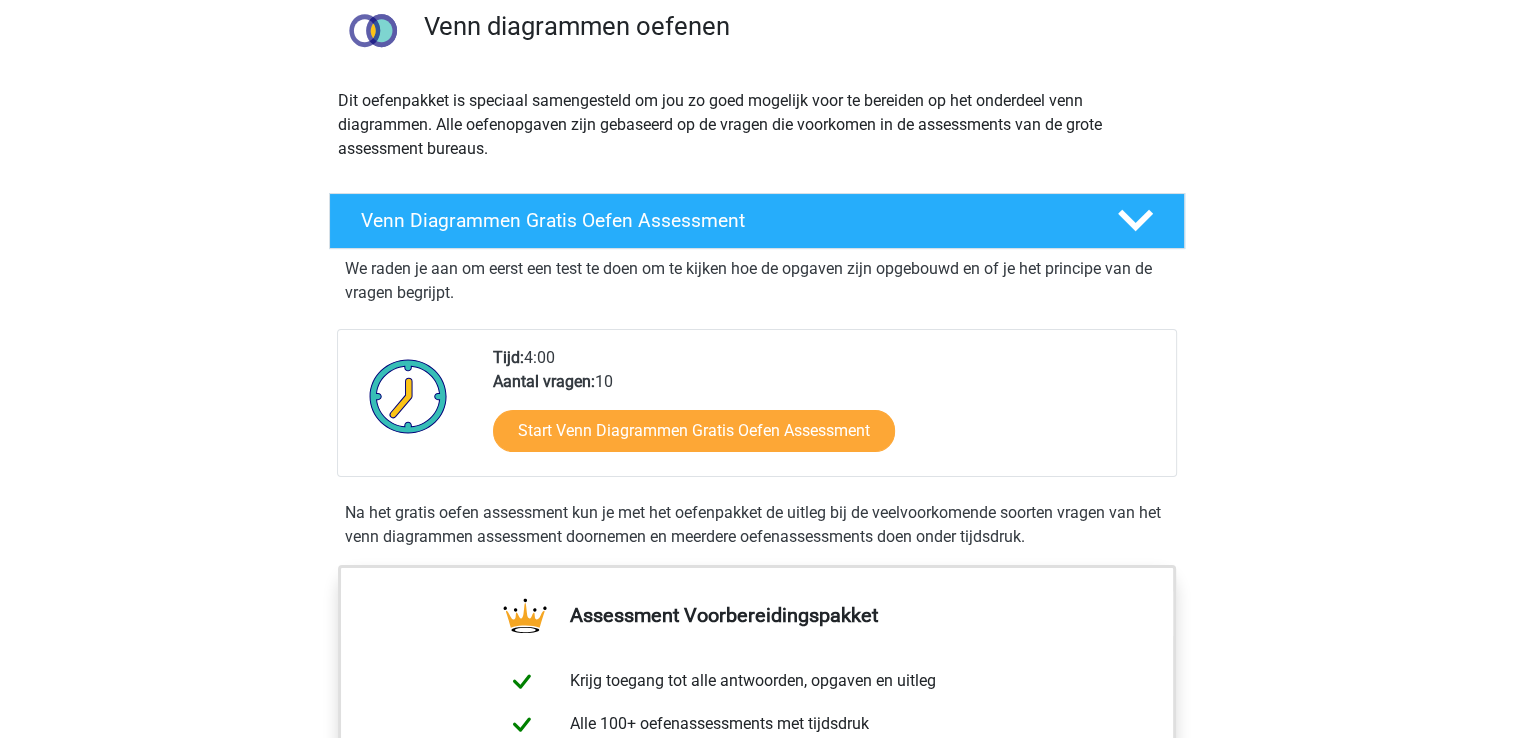 scroll, scrollTop: 160, scrollLeft: 0, axis: vertical 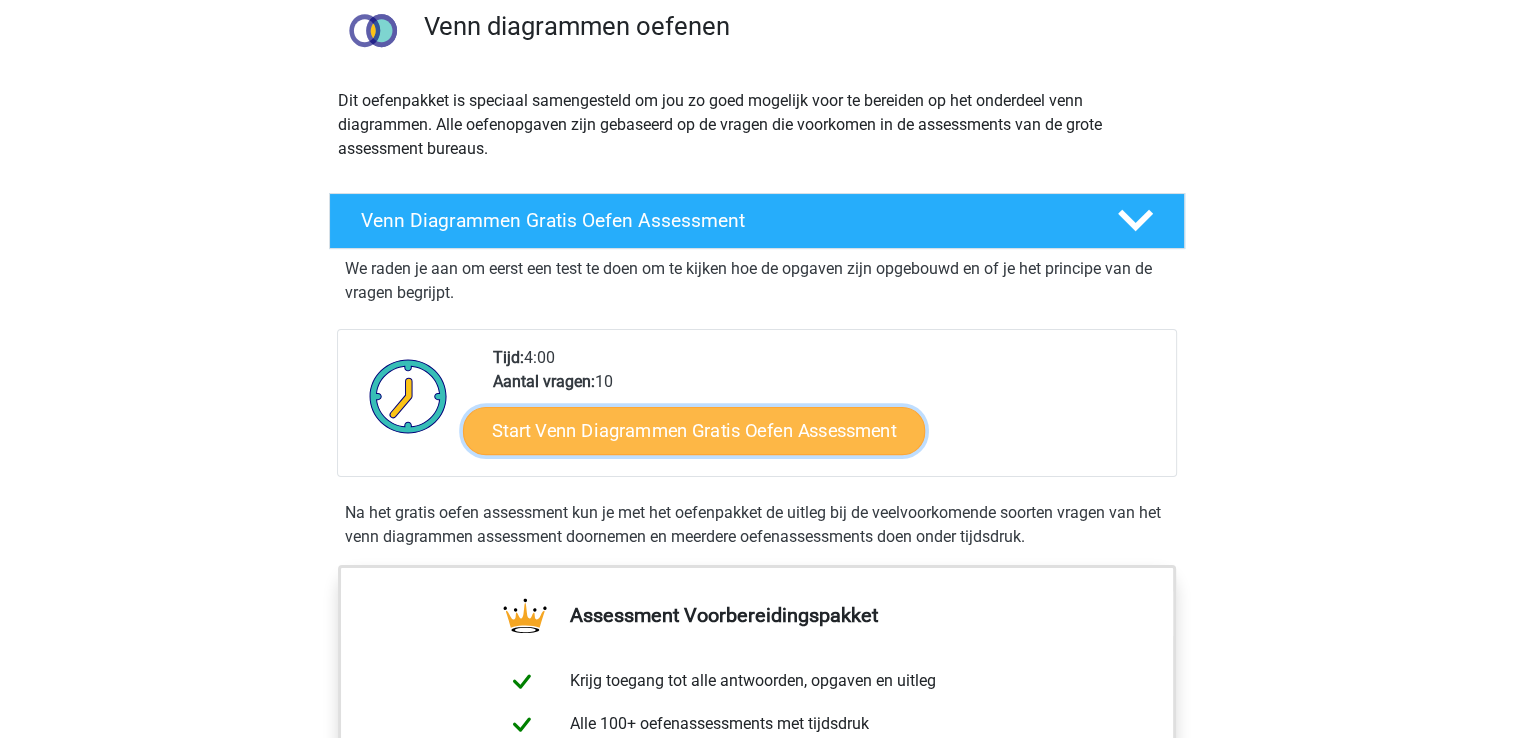 click on "Start Venn Diagrammen
Gratis Oefen Assessment" at bounding box center [694, 431] 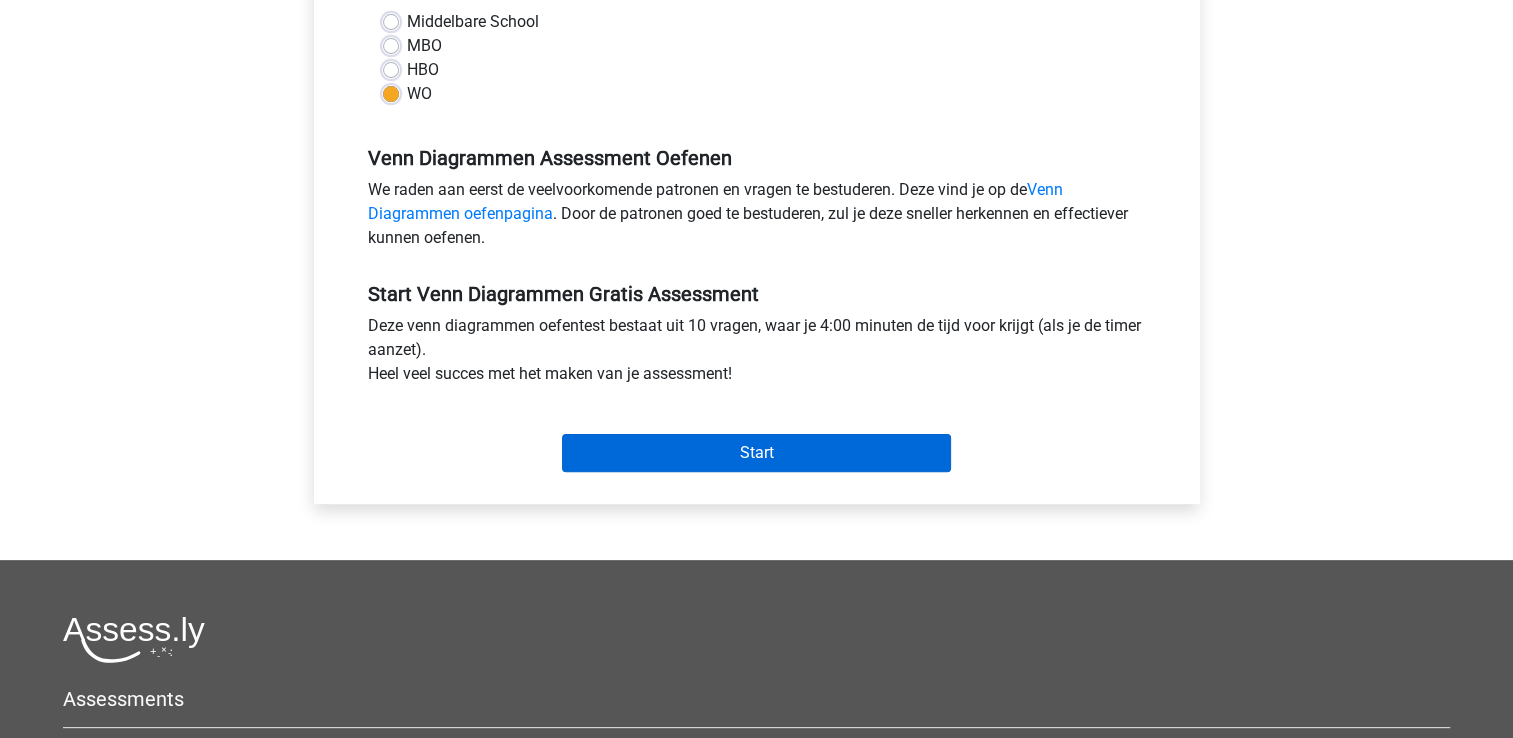 scroll, scrollTop: 494, scrollLeft: 0, axis: vertical 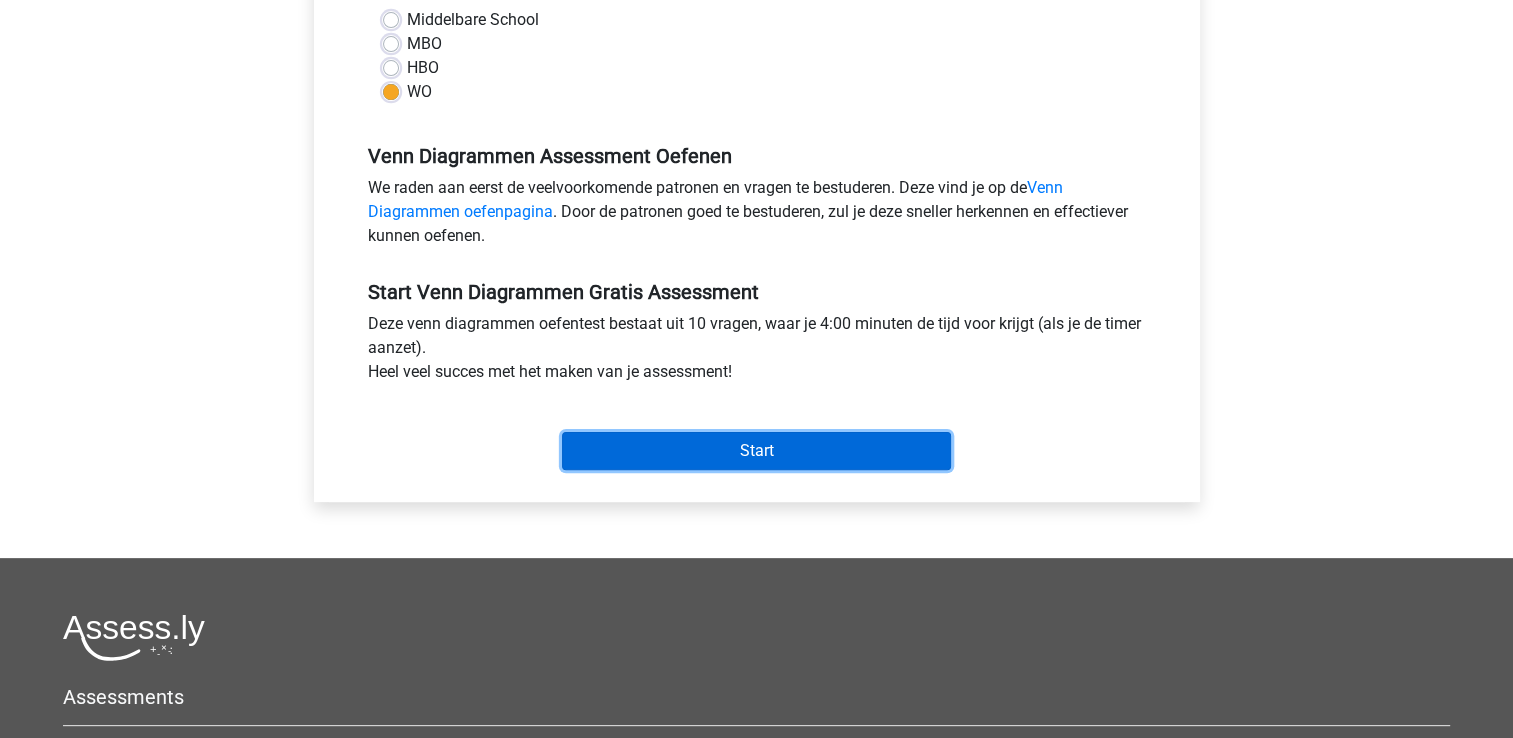 click on "Start" at bounding box center [756, 451] 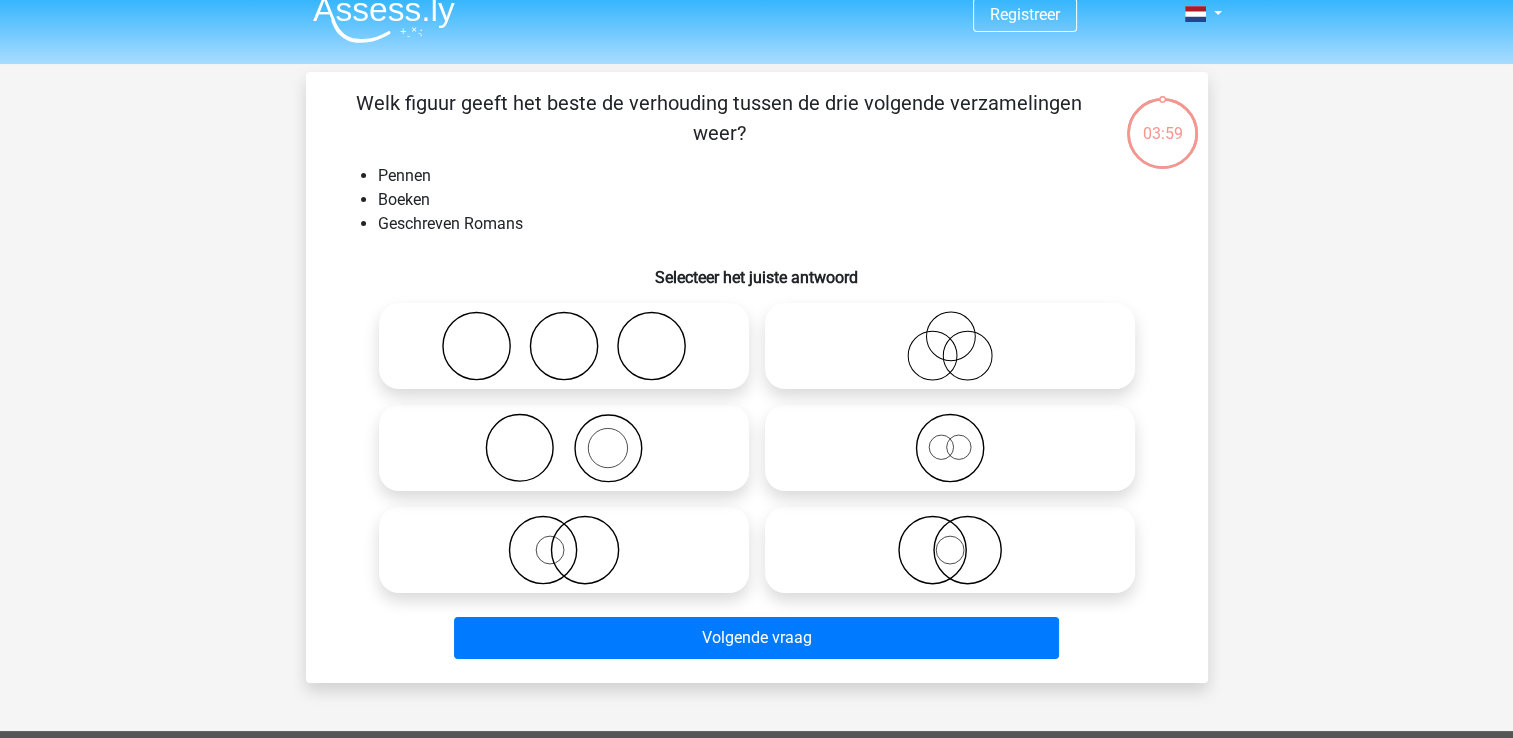 scroll, scrollTop: 18, scrollLeft: 0, axis: vertical 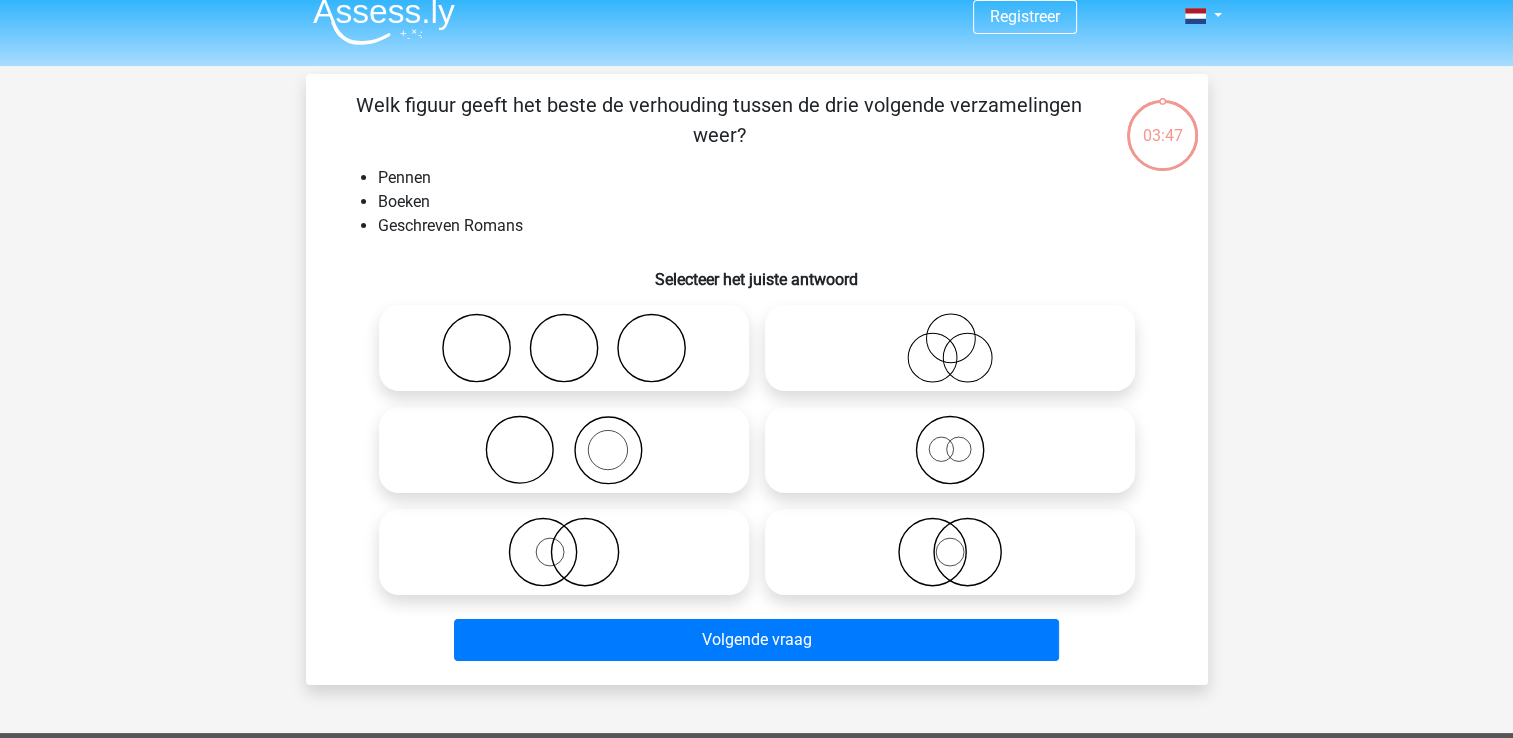 click 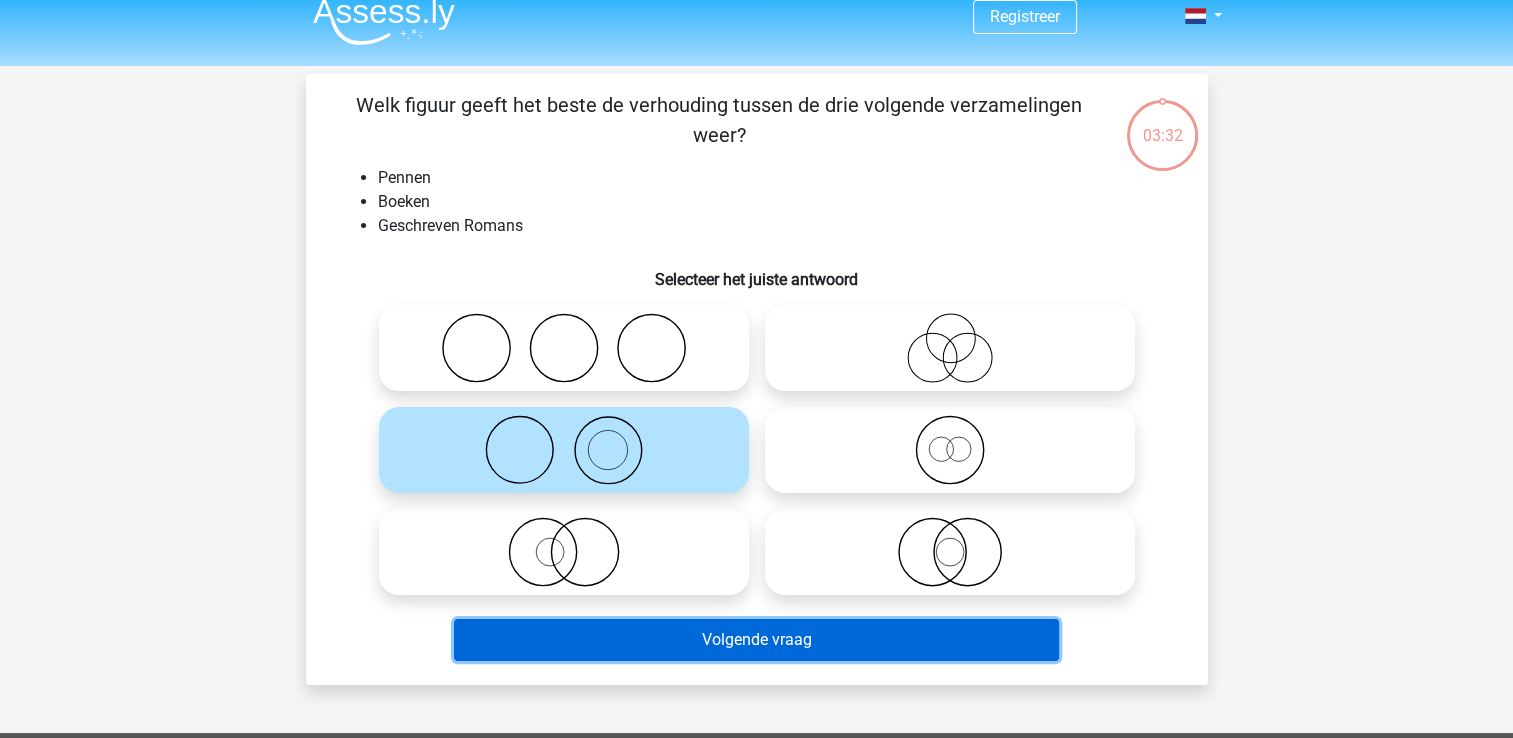 click on "Volgende vraag" at bounding box center [756, 640] 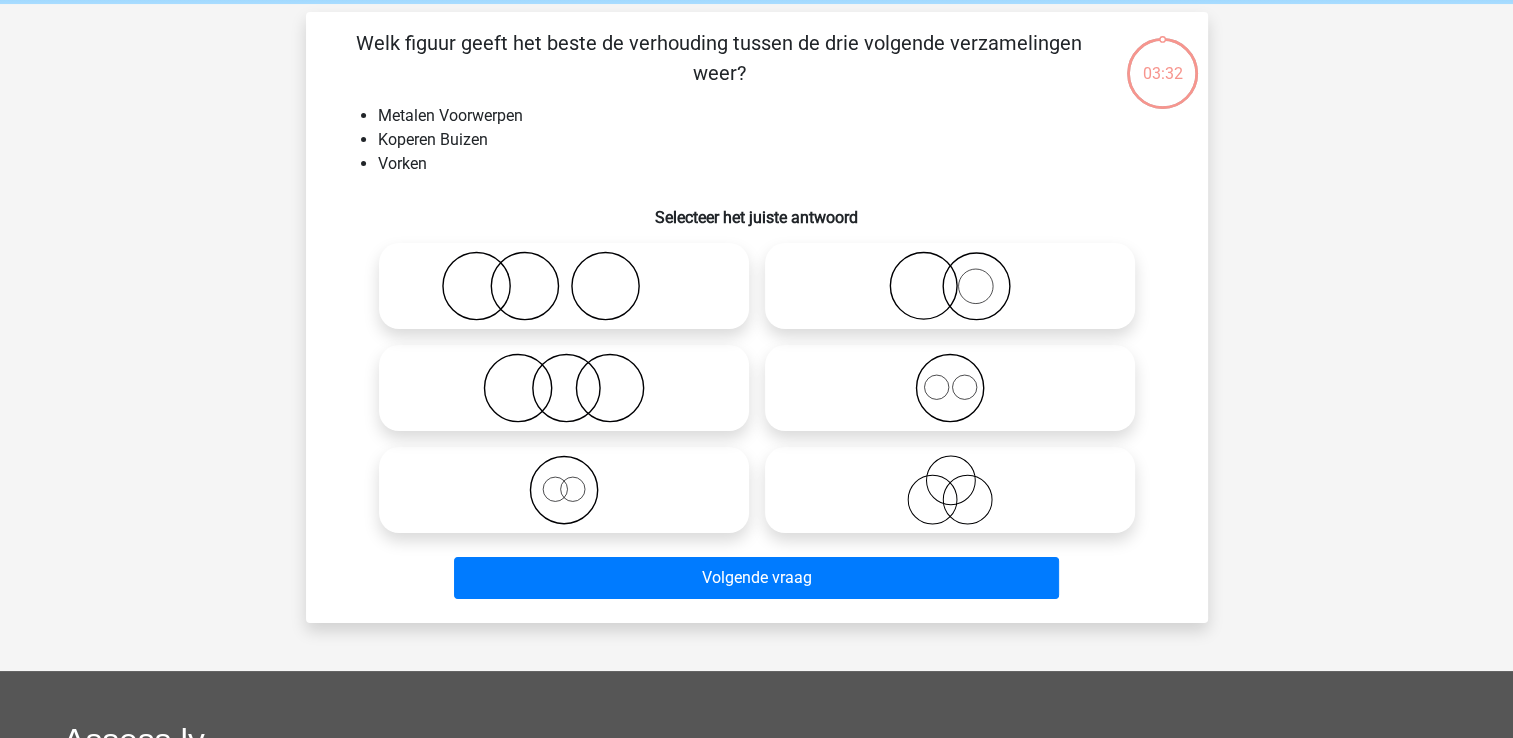 scroll, scrollTop: 92, scrollLeft: 0, axis: vertical 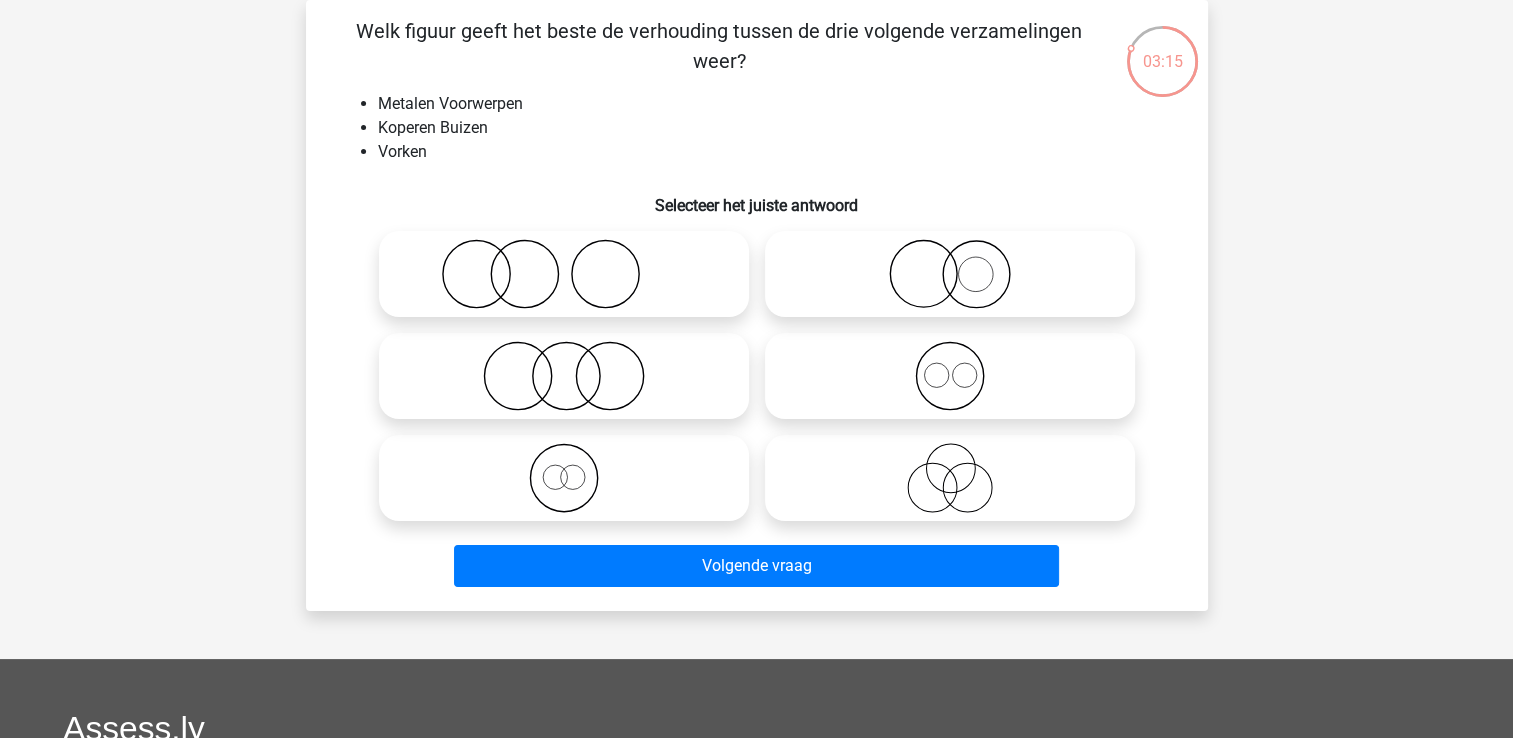 click 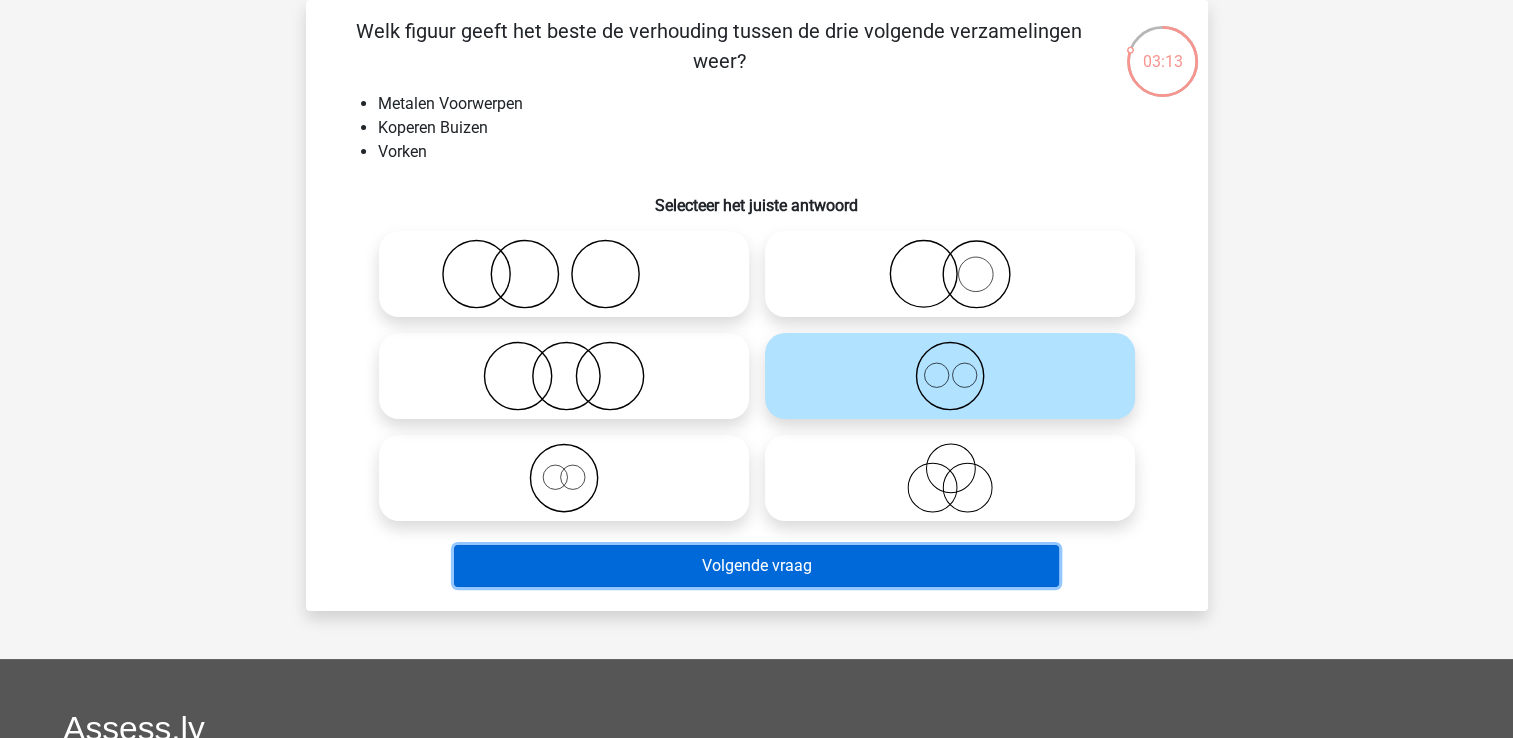 click on "Volgende vraag" at bounding box center (756, 566) 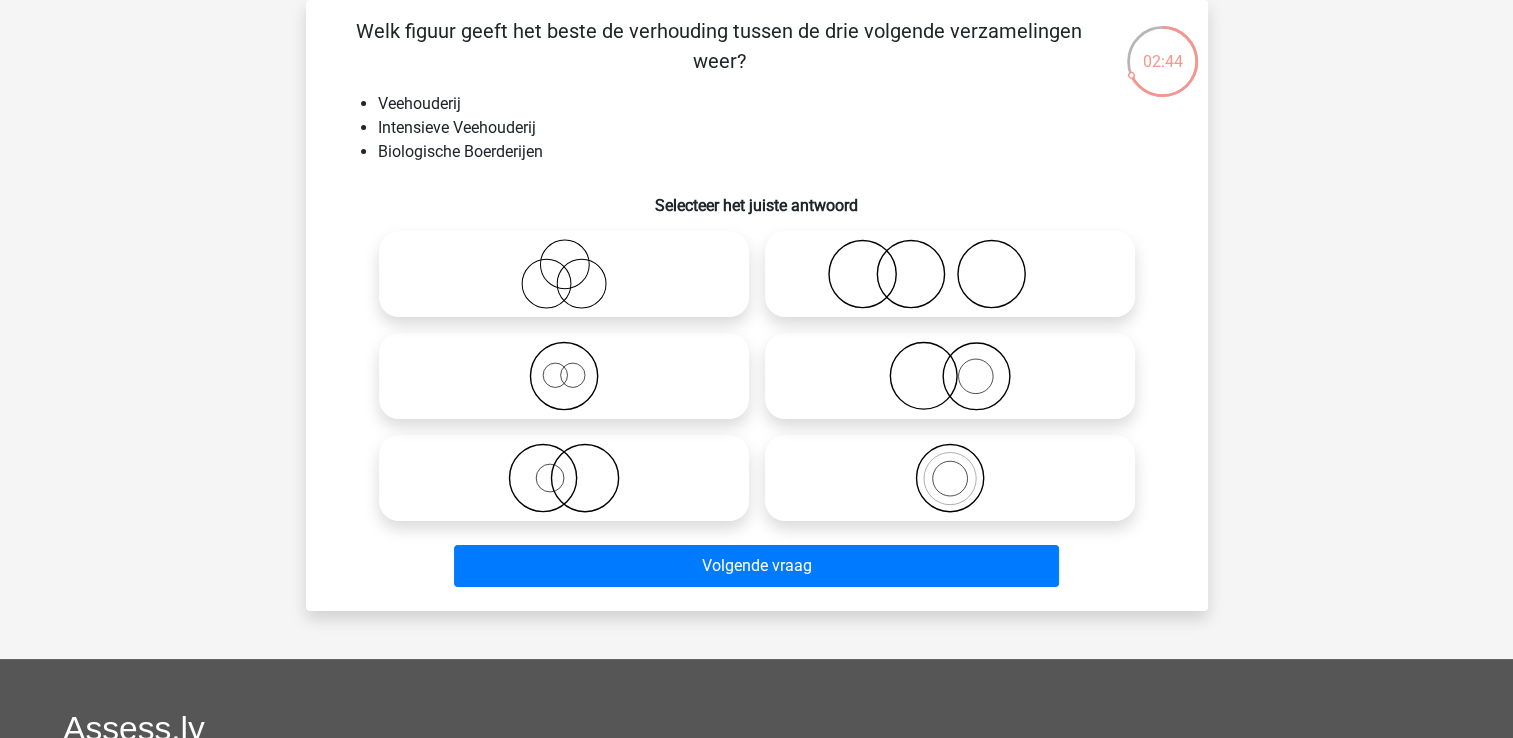 click 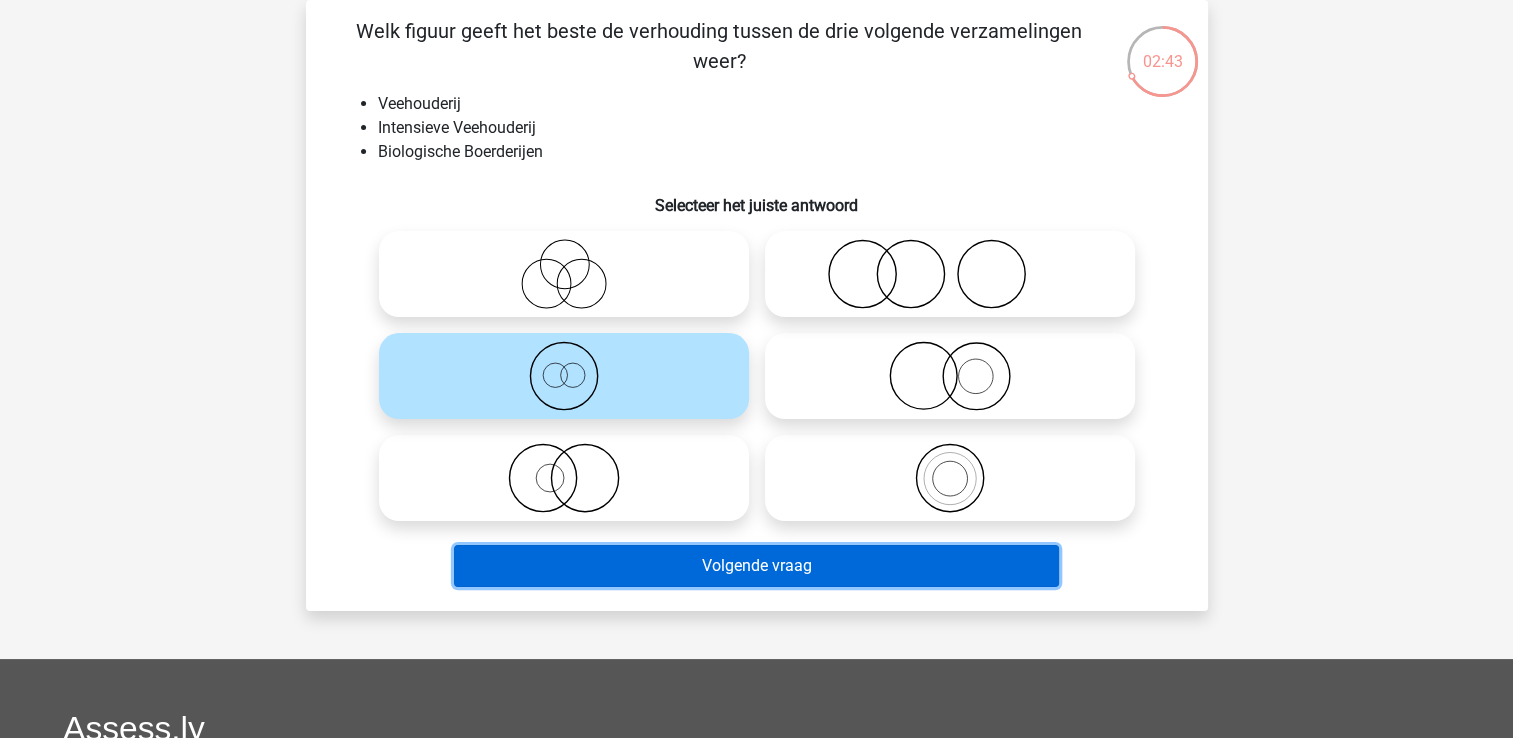 click on "Volgende vraag" at bounding box center [756, 566] 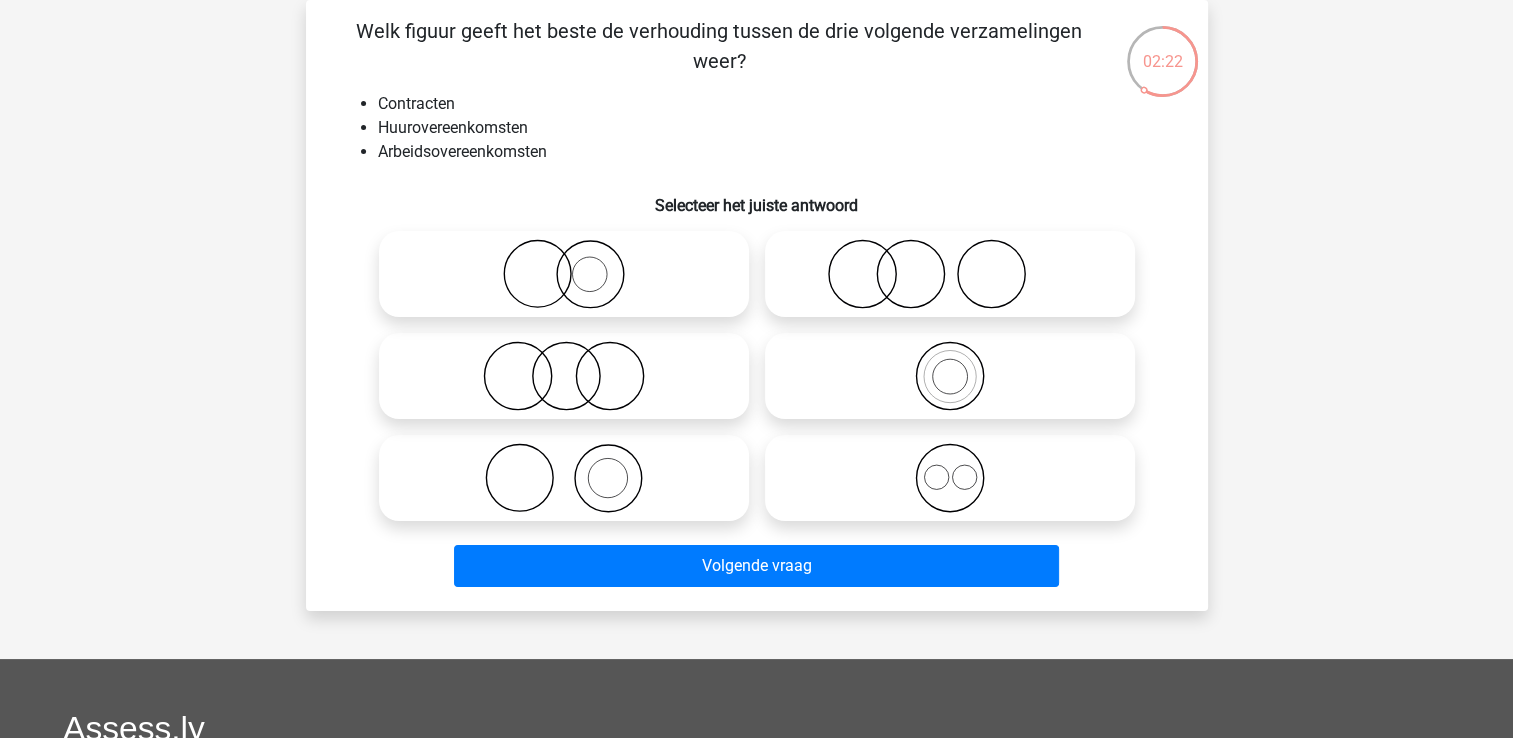 click 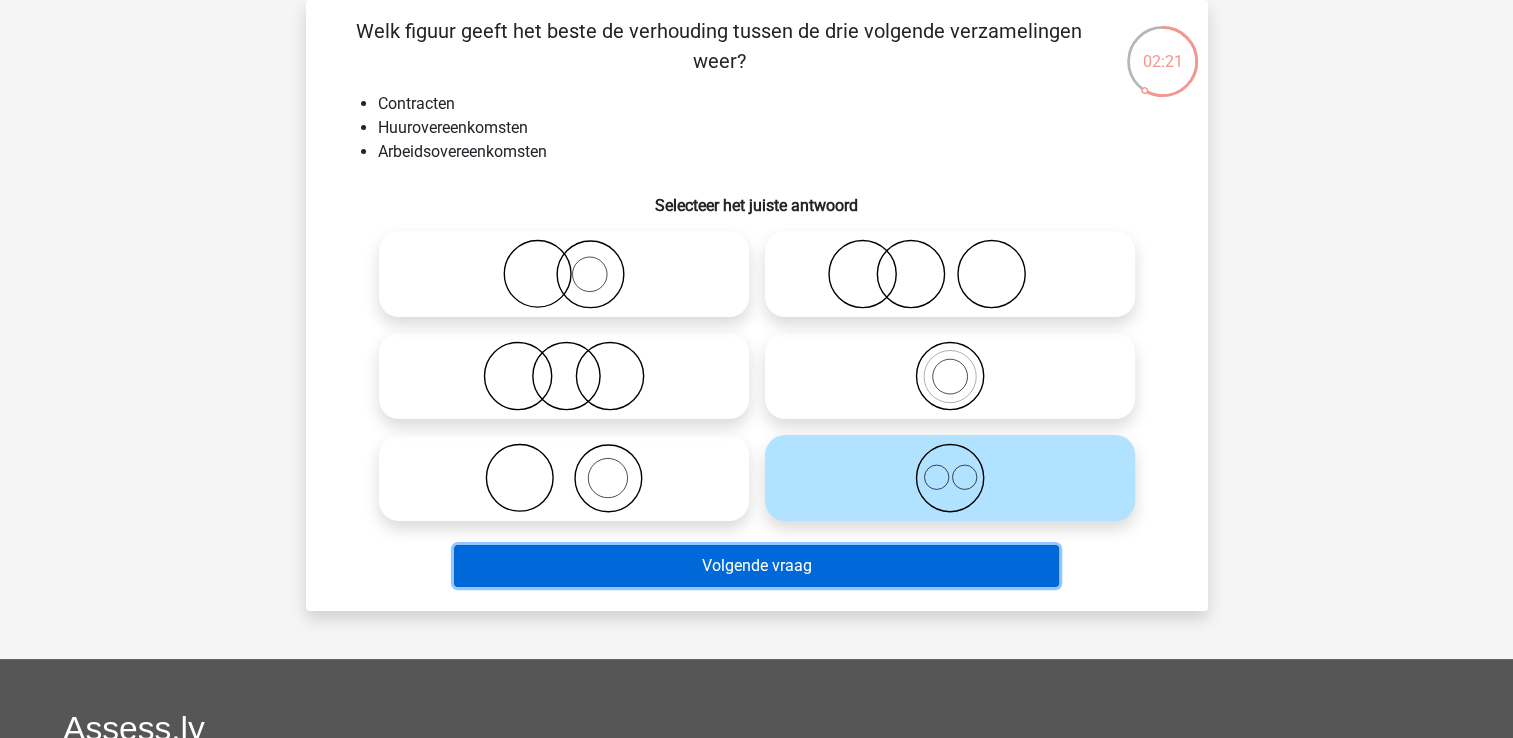 click on "Volgende vraag" at bounding box center [756, 566] 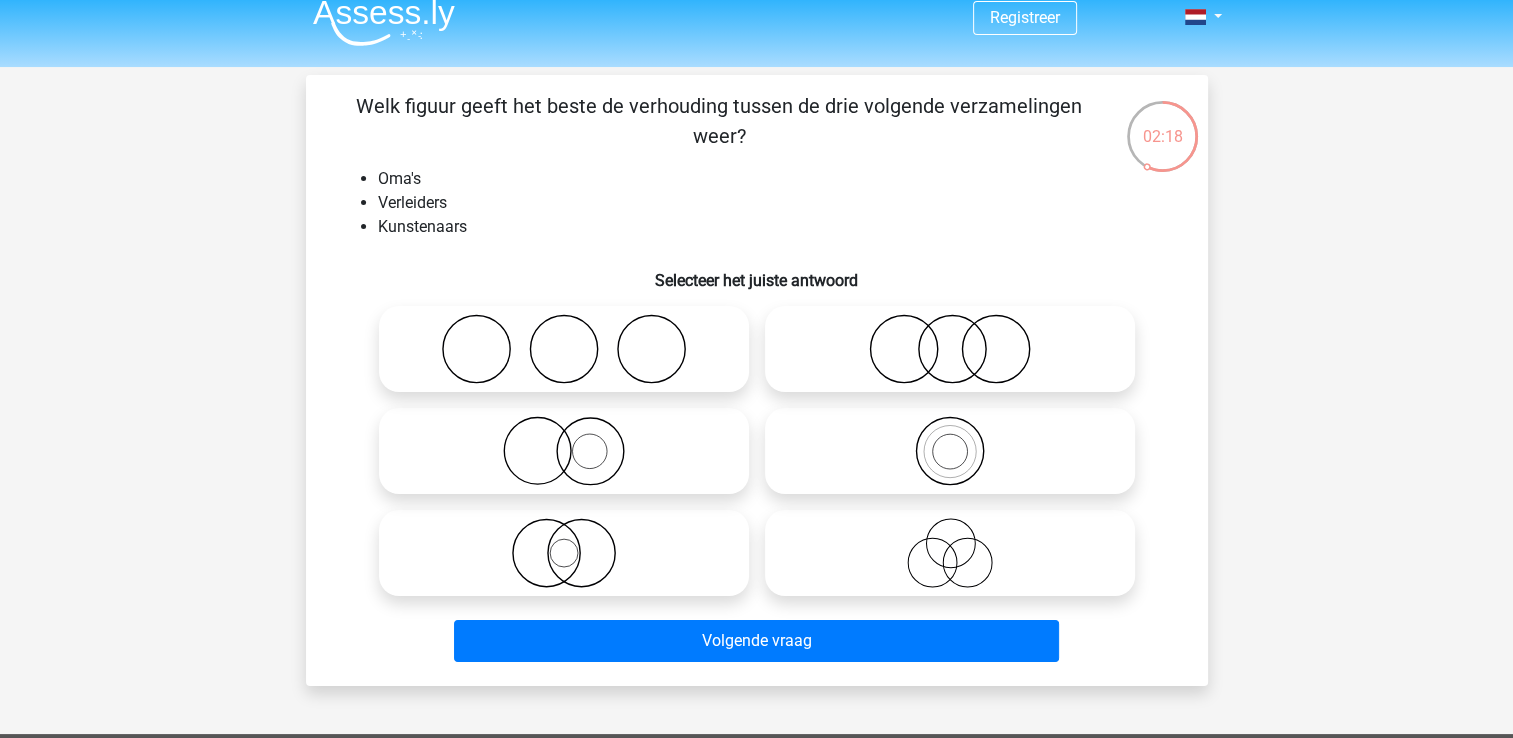 scroll, scrollTop: 19, scrollLeft: 0, axis: vertical 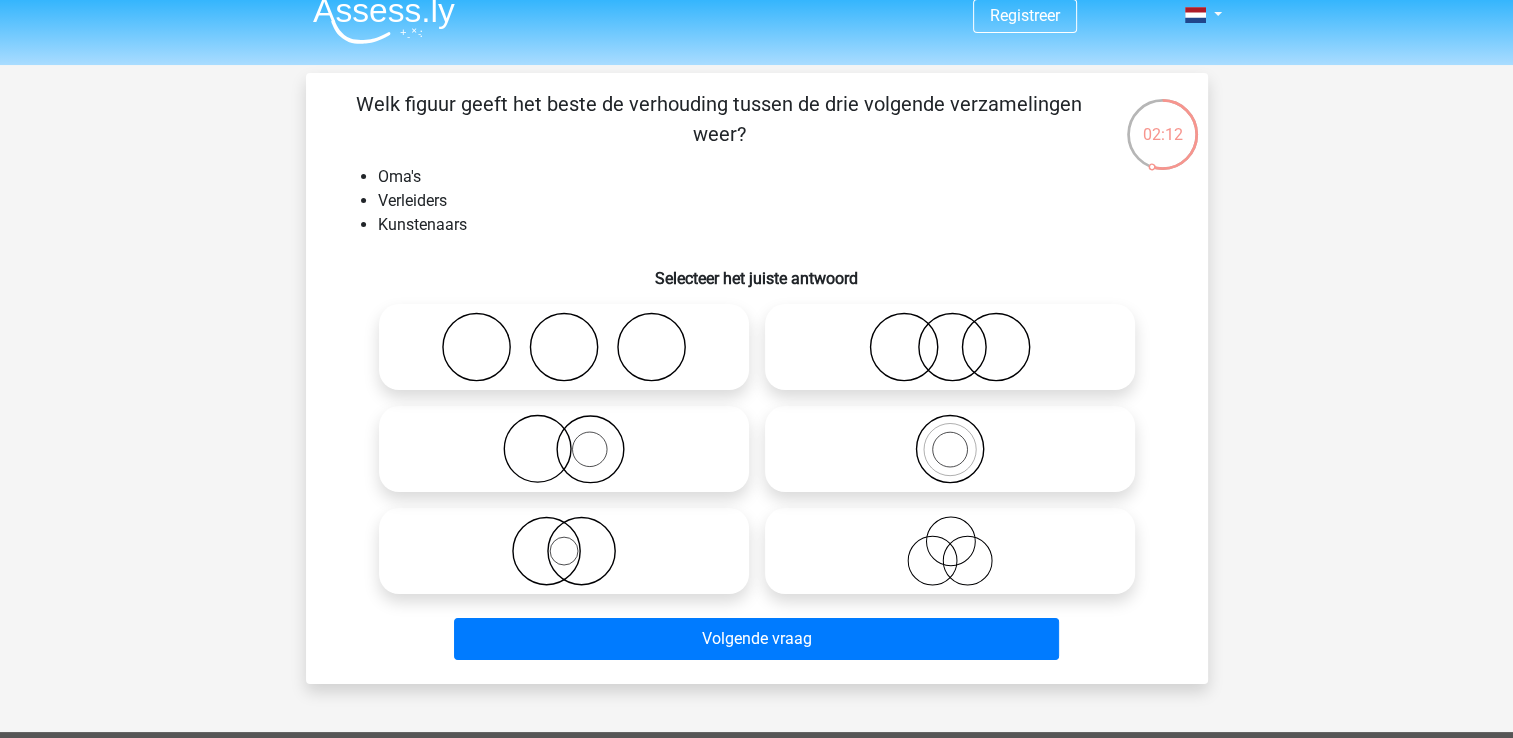 click 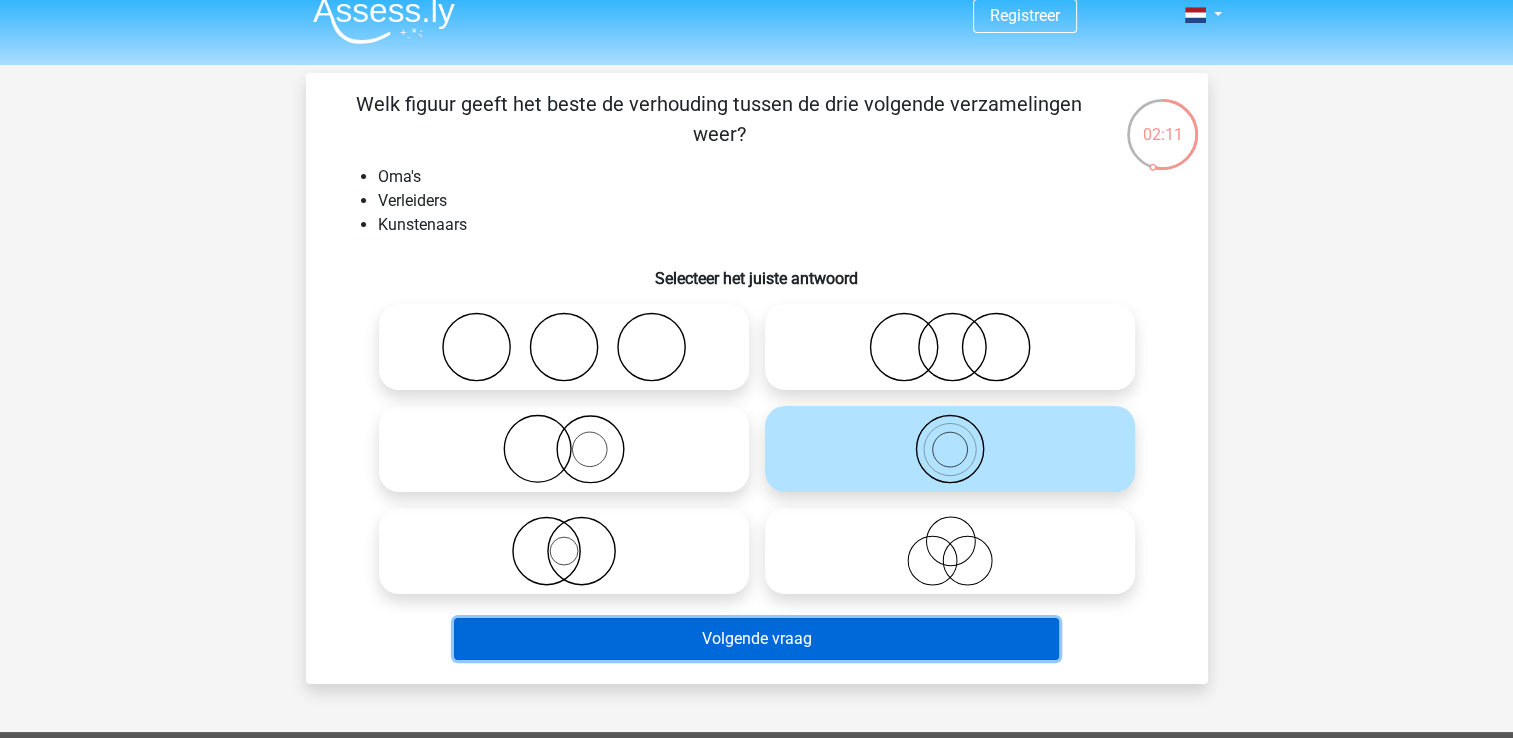 click on "Volgende vraag" at bounding box center [756, 639] 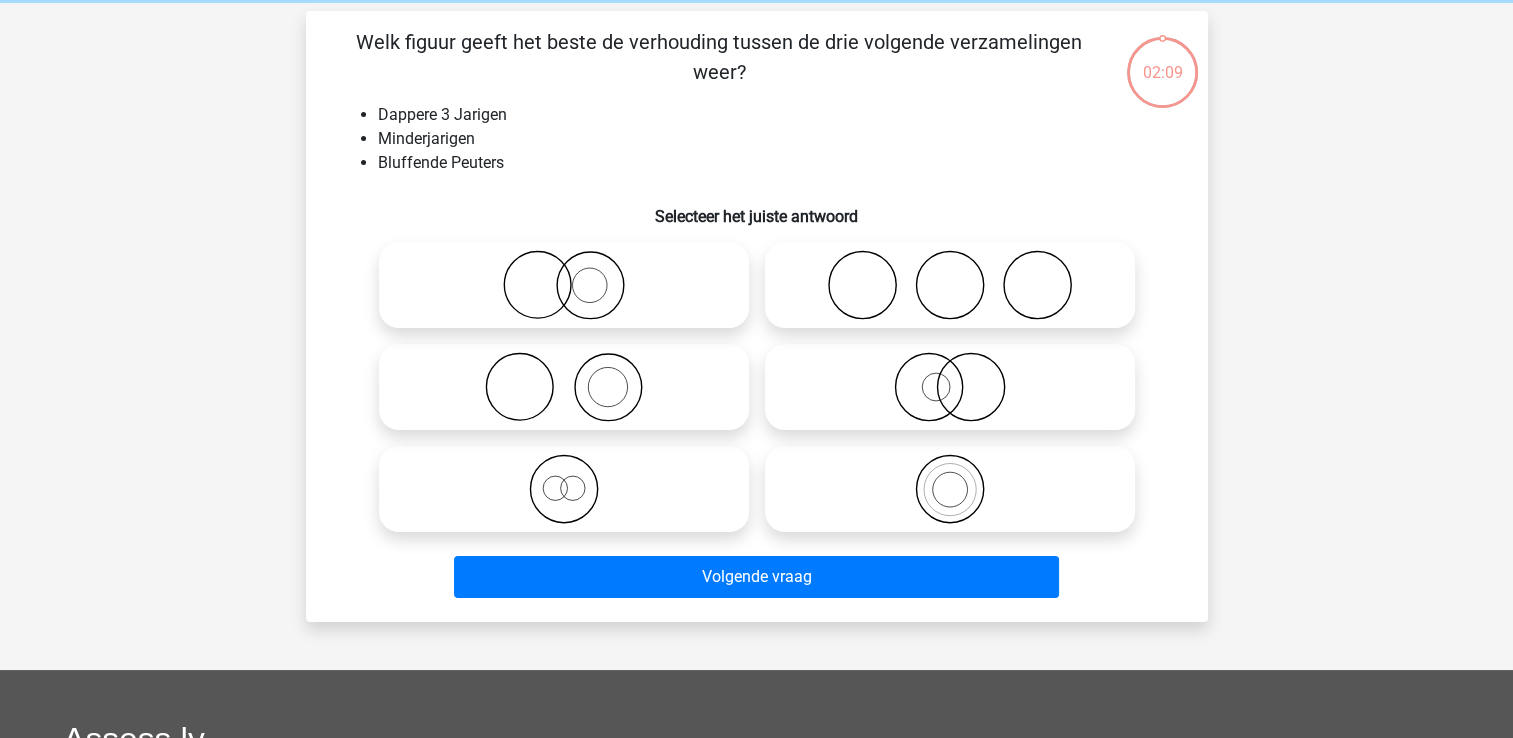 scroll, scrollTop: 92, scrollLeft: 0, axis: vertical 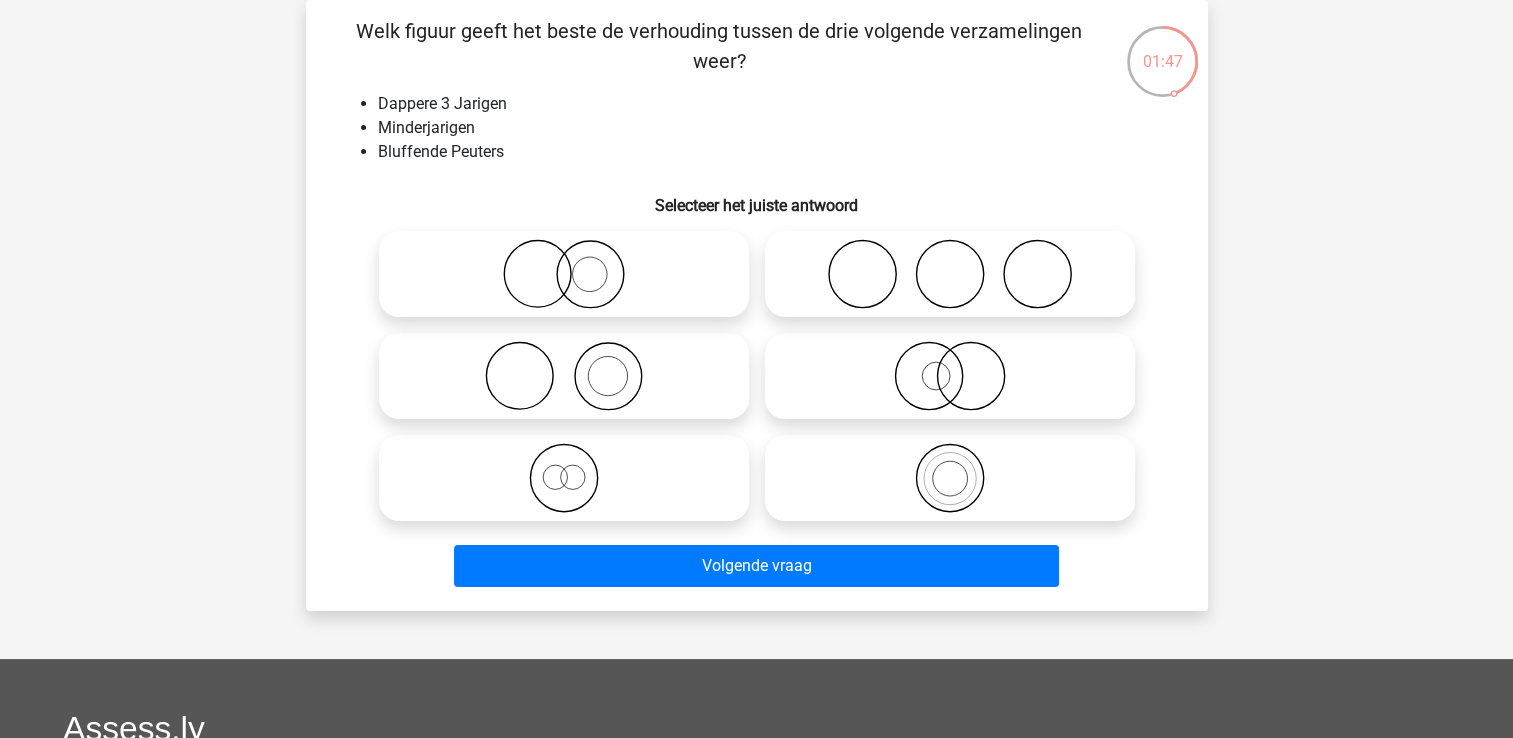 click 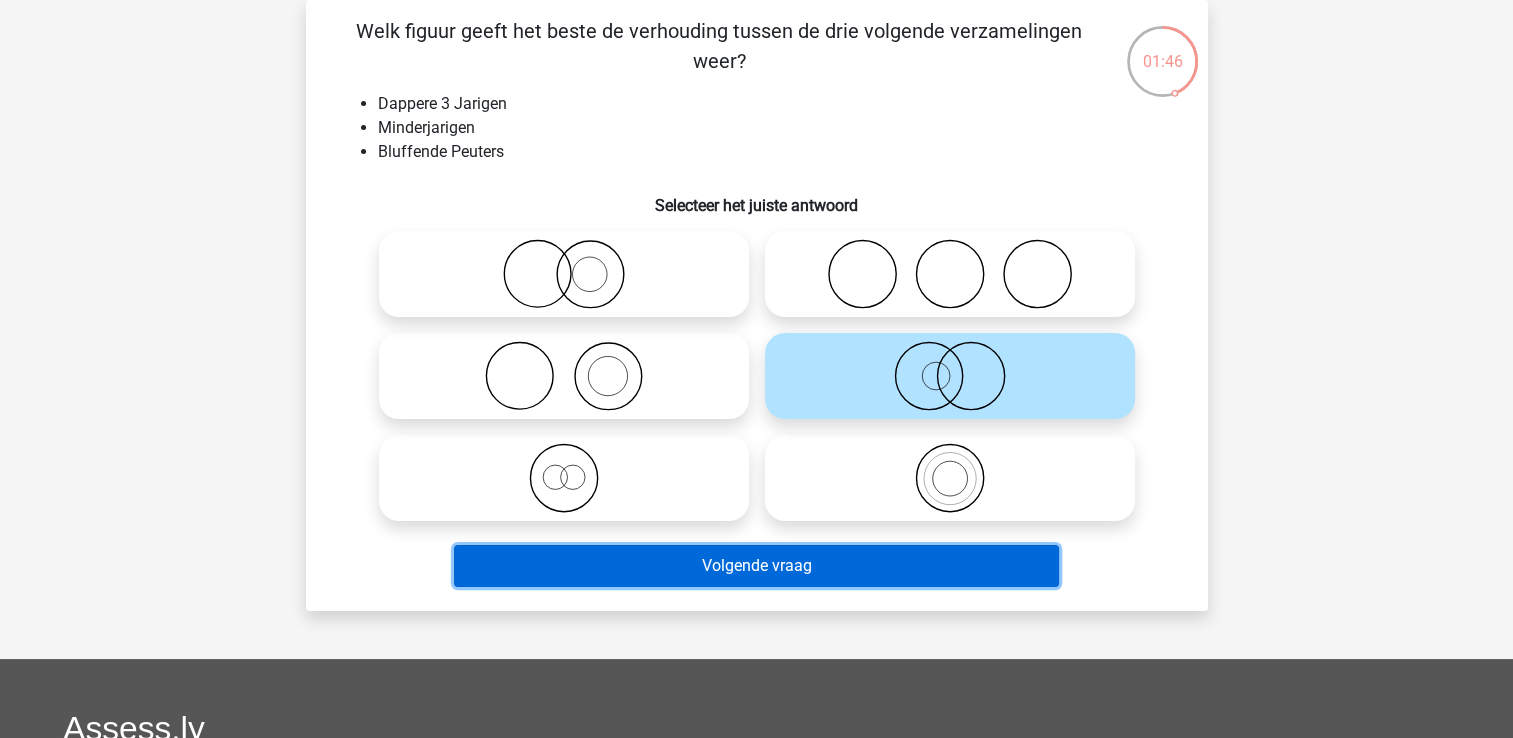 click on "Volgende vraag" at bounding box center (756, 566) 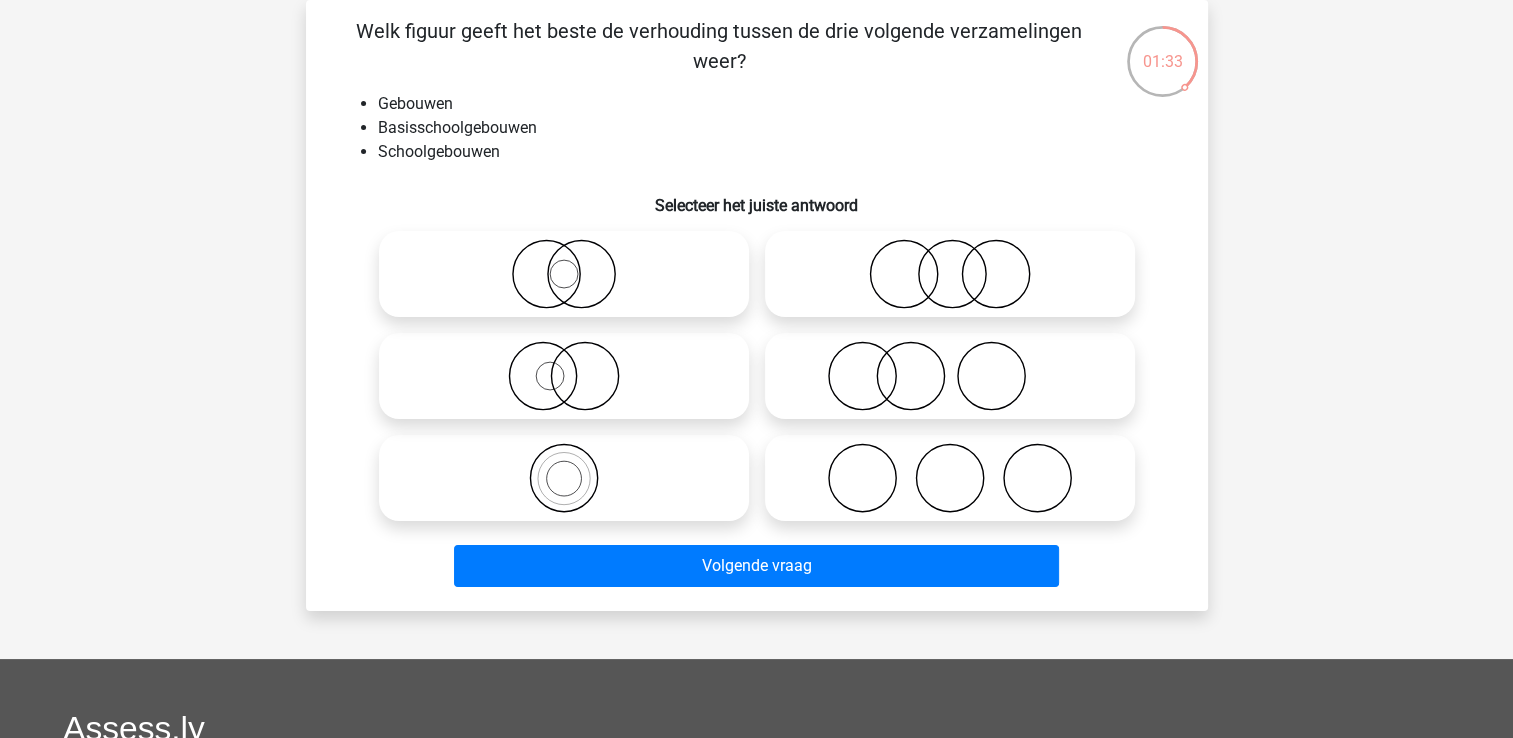 click 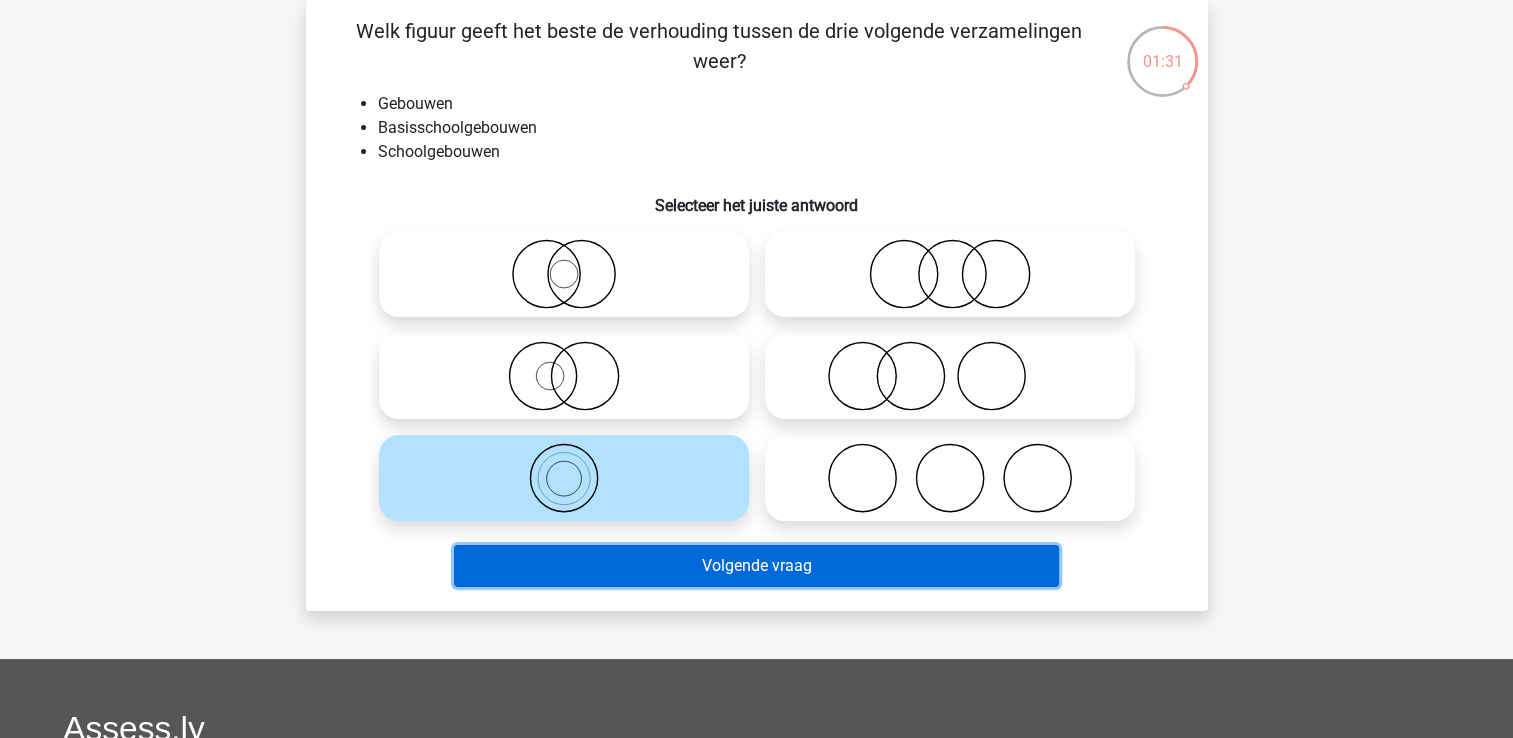 click on "Volgende vraag" at bounding box center (756, 566) 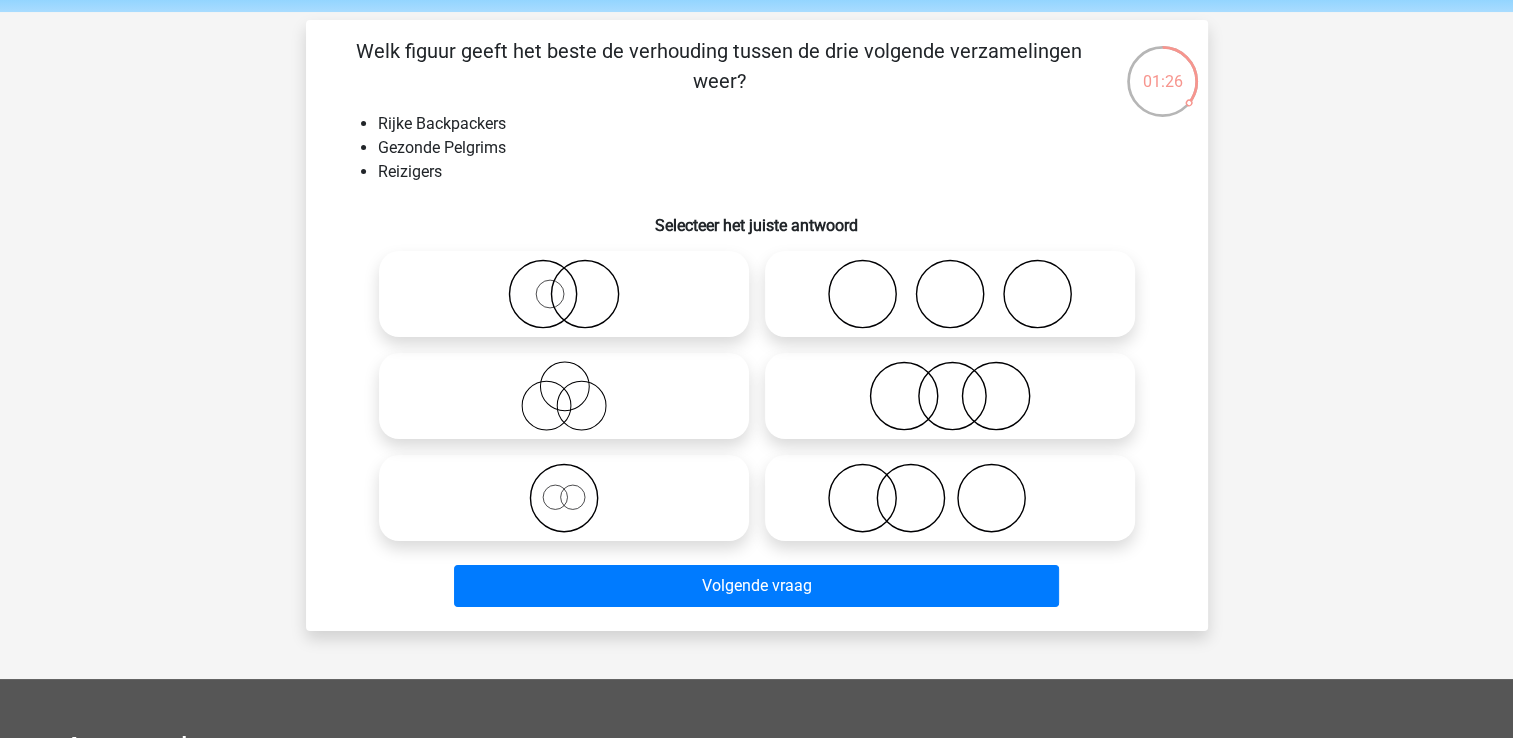 scroll, scrollTop: 71, scrollLeft: 0, axis: vertical 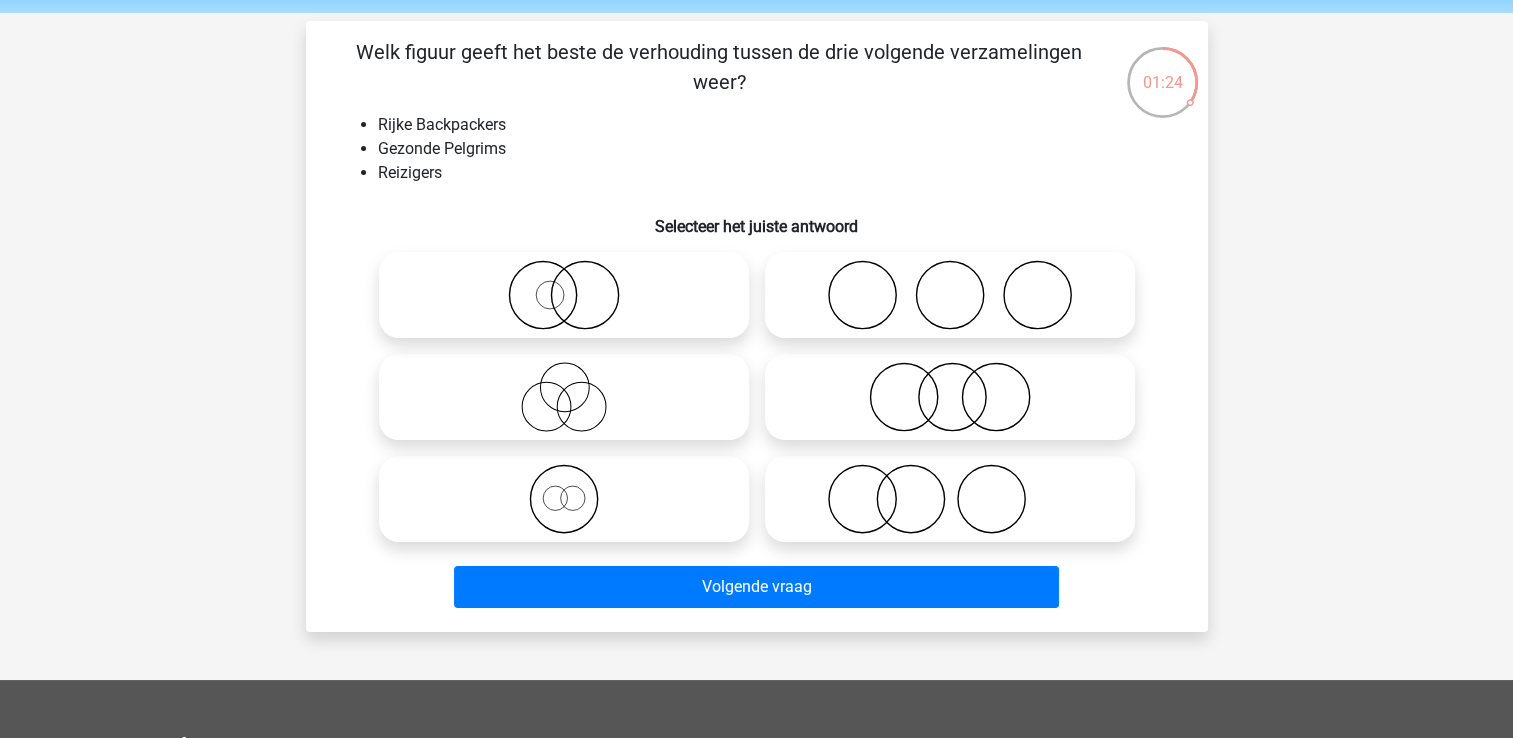 click 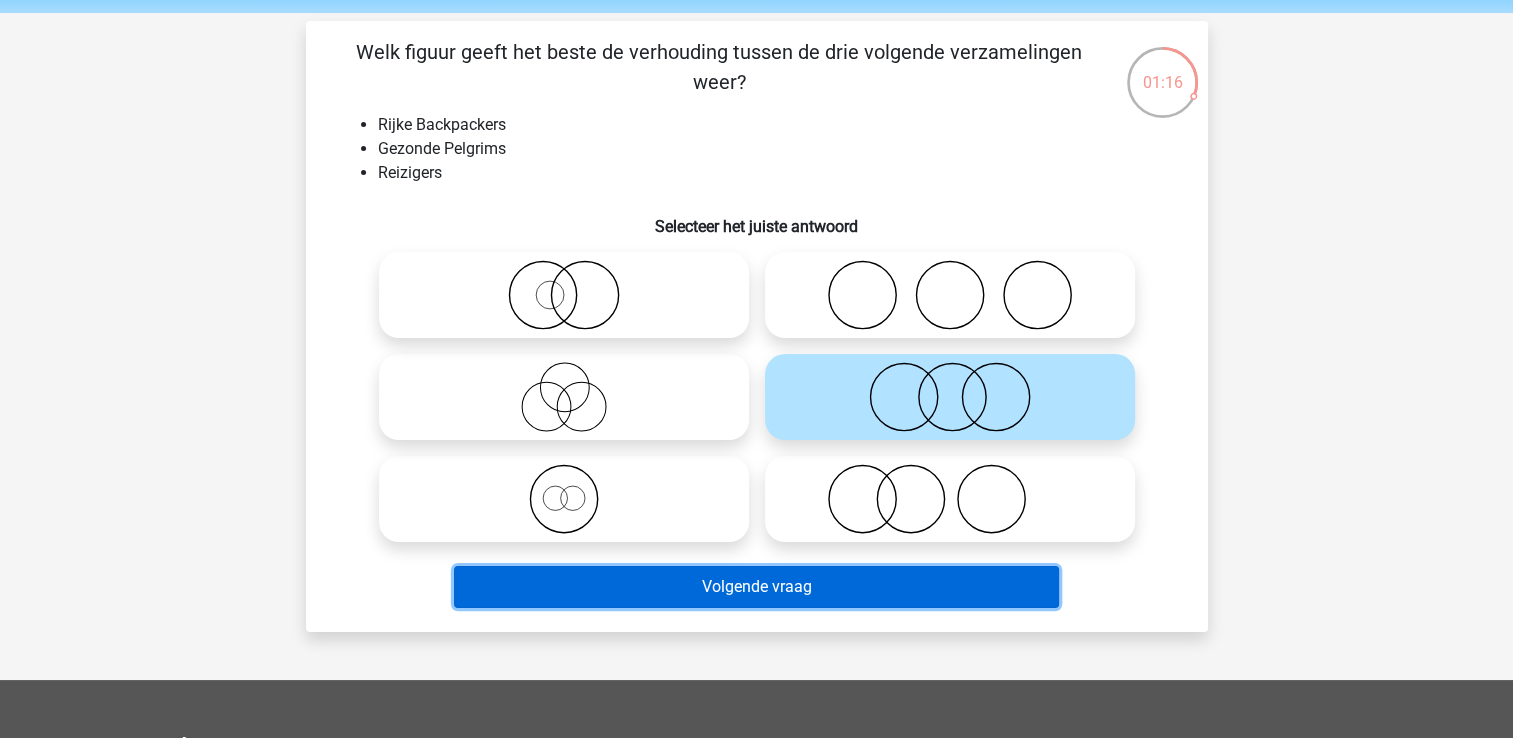 click on "Volgende vraag" at bounding box center [756, 587] 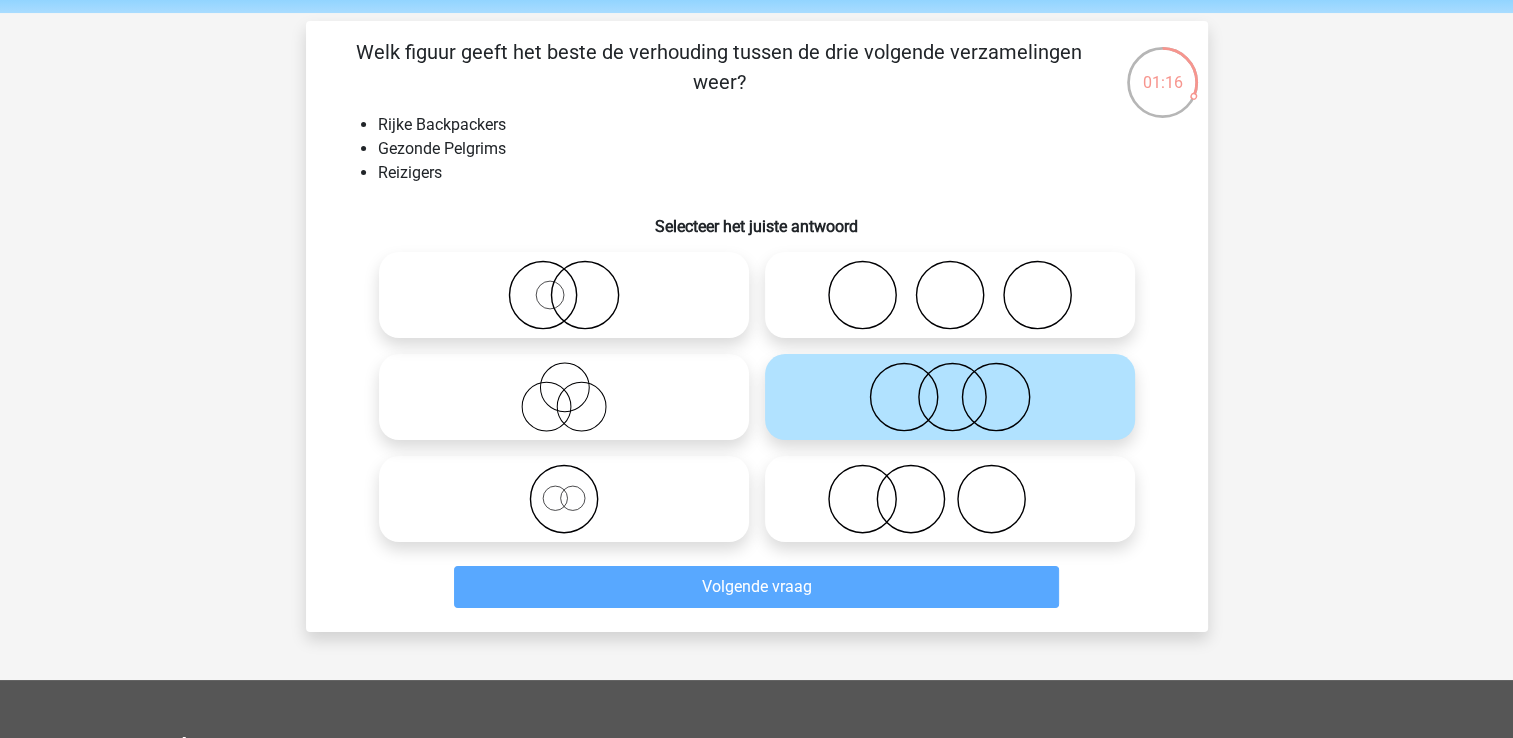 scroll, scrollTop: 92, scrollLeft: 0, axis: vertical 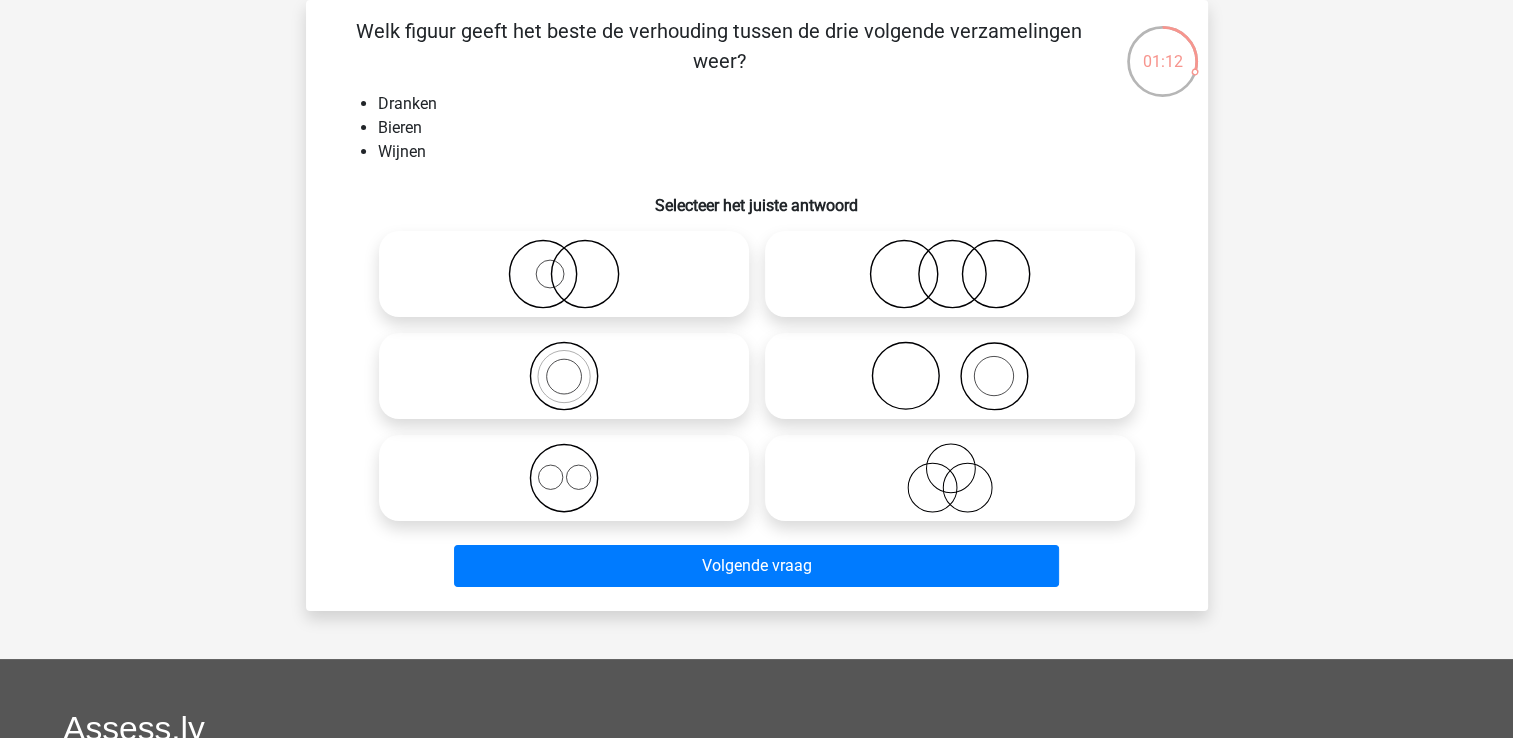 click 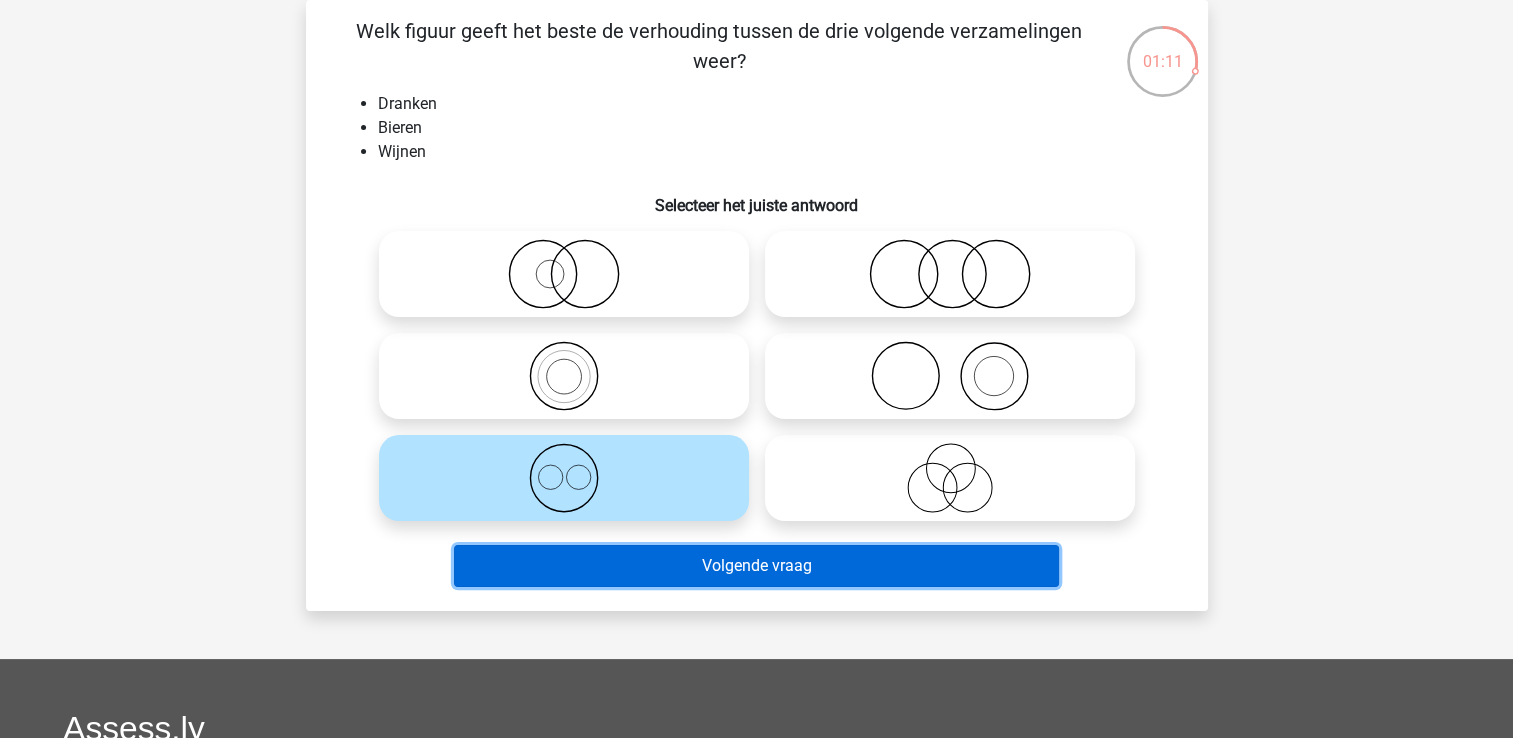 click on "Volgende vraag" at bounding box center [756, 566] 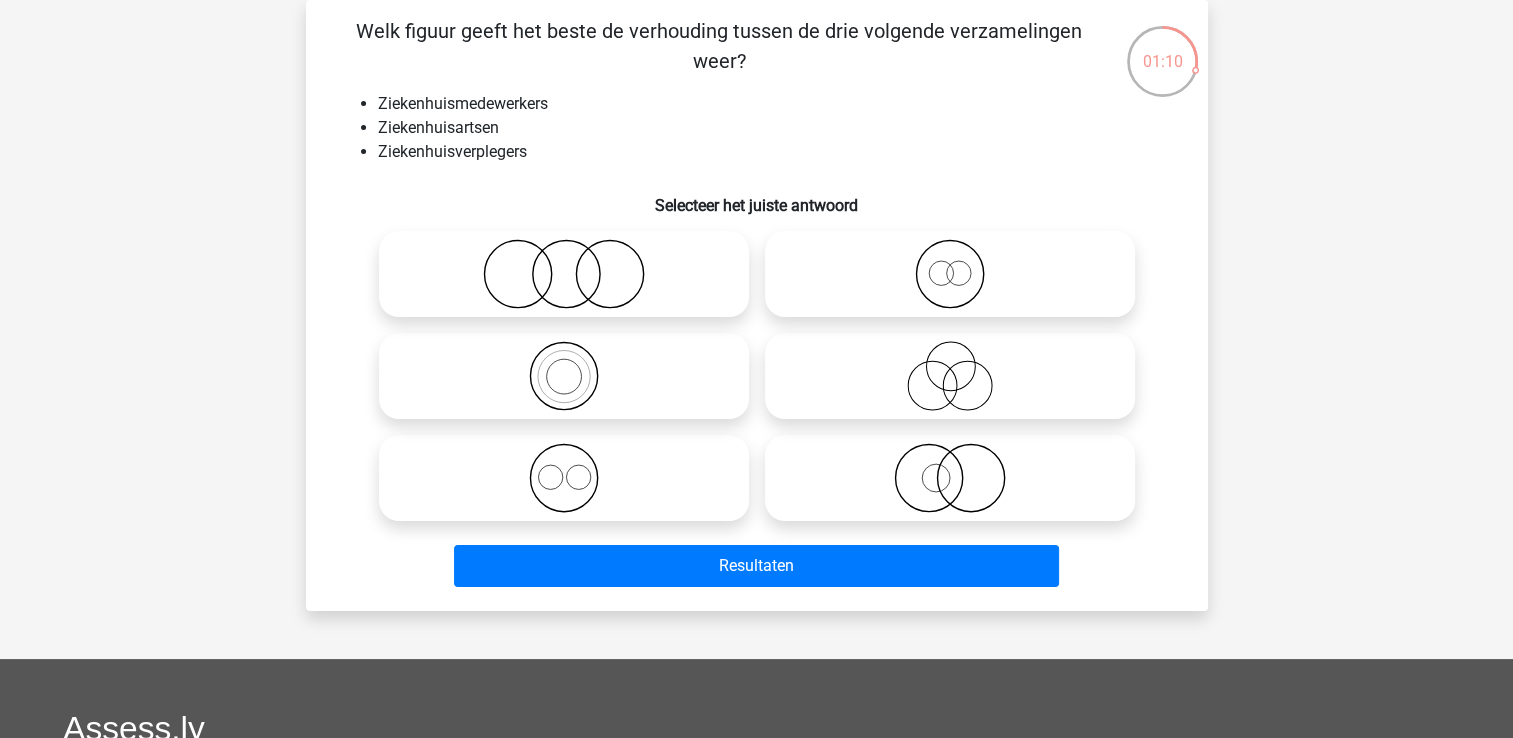 click at bounding box center [570, 461] 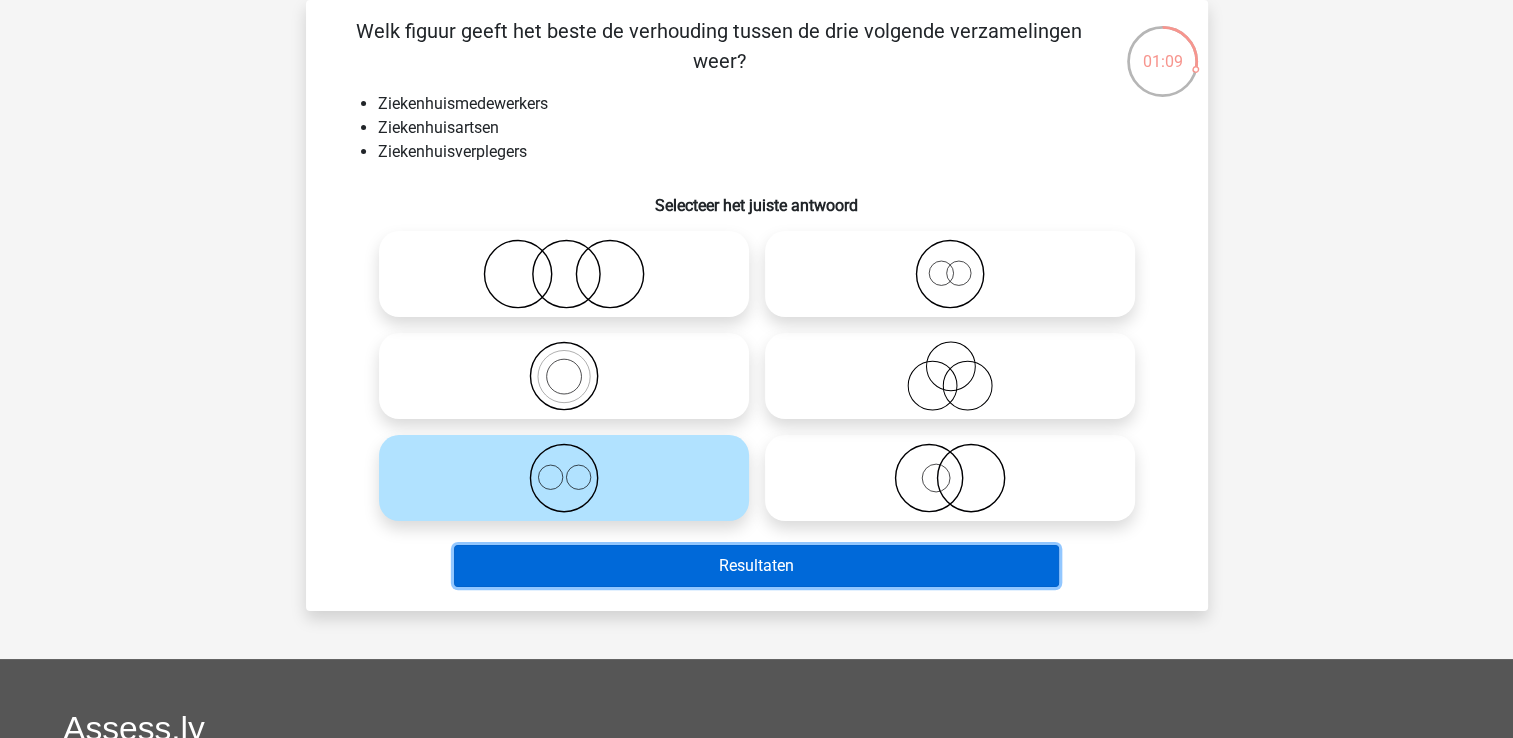 click on "Resultaten" at bounding box center (756, 566) 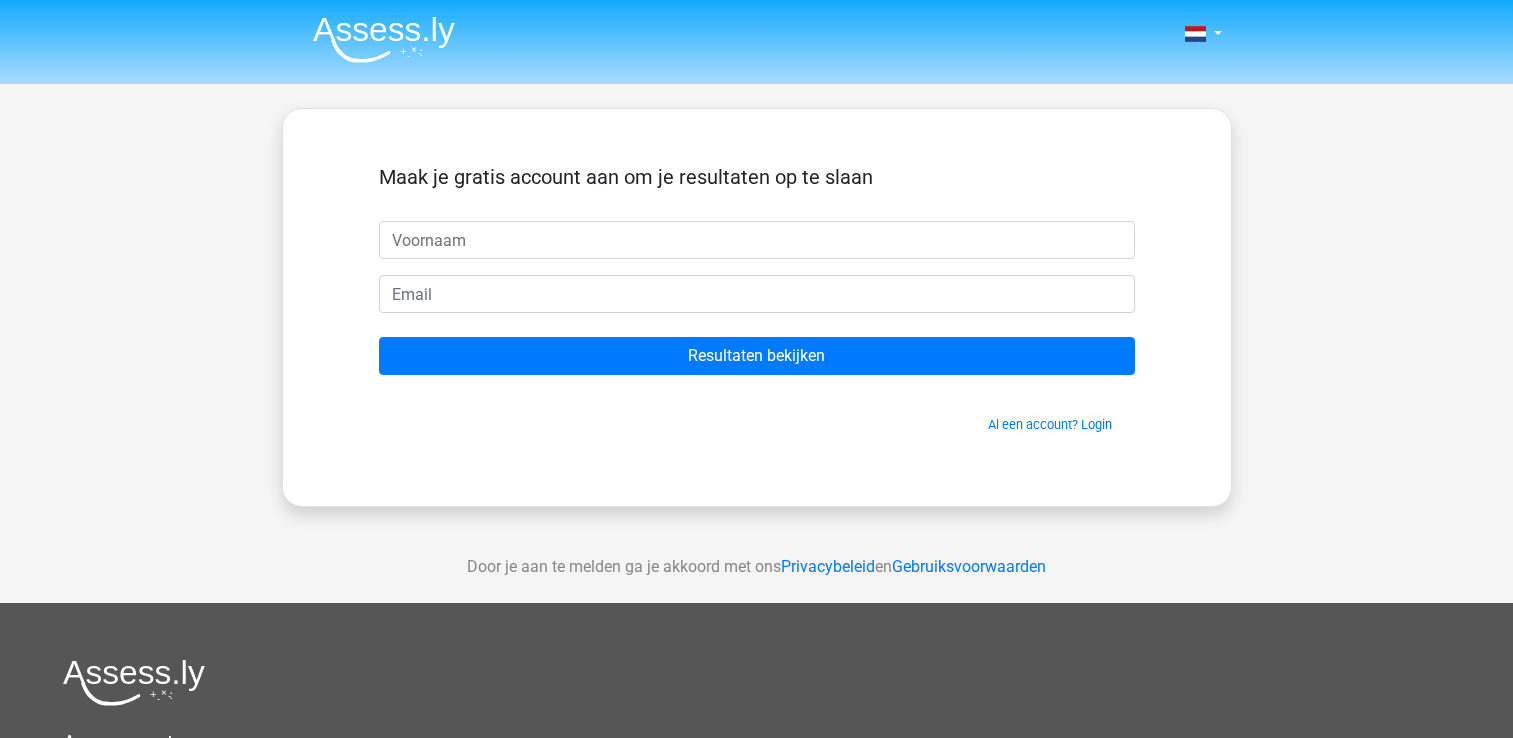 scroll, scrollTop: 0, scrollLeft: 0, axis: both 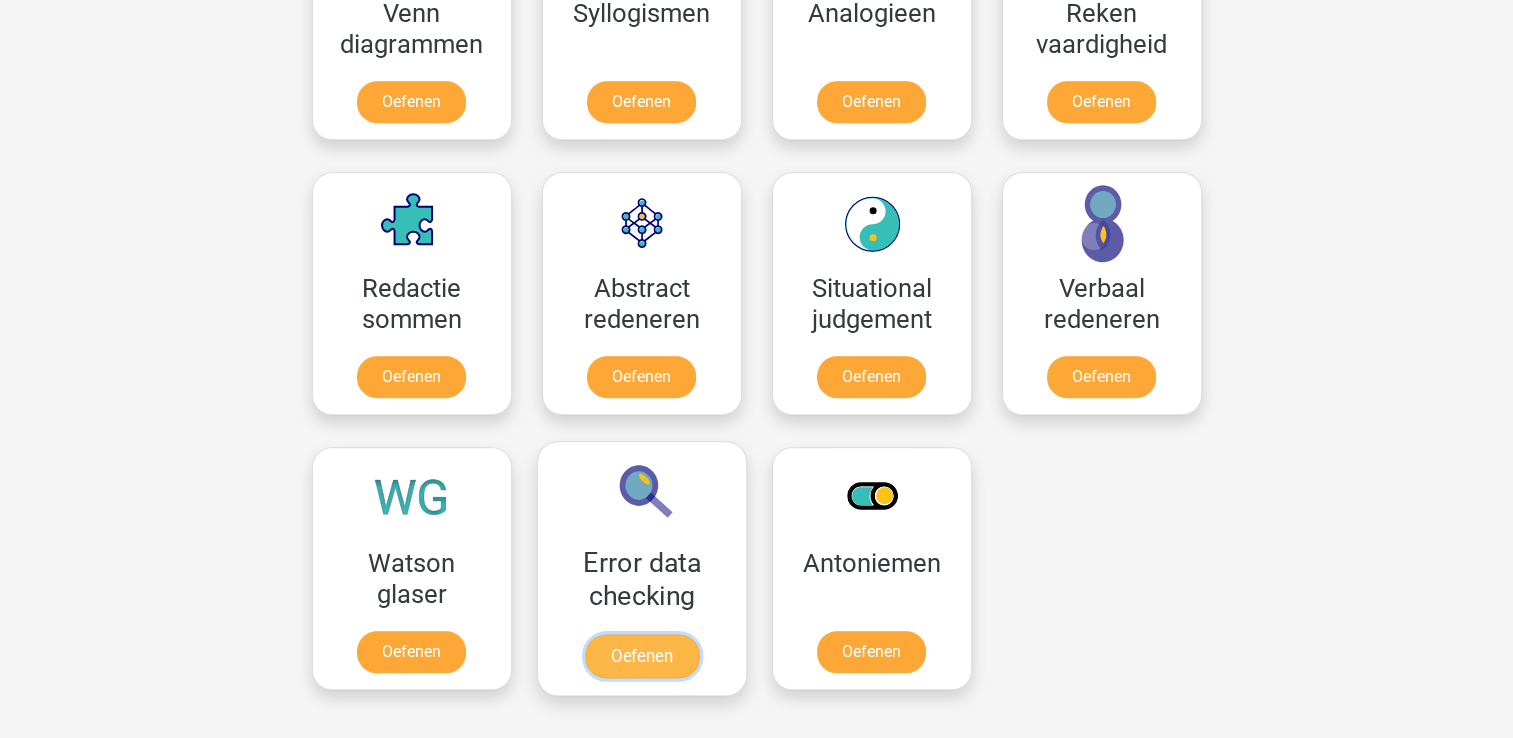 click on "Oefenen" at bounding box center (641, 656) 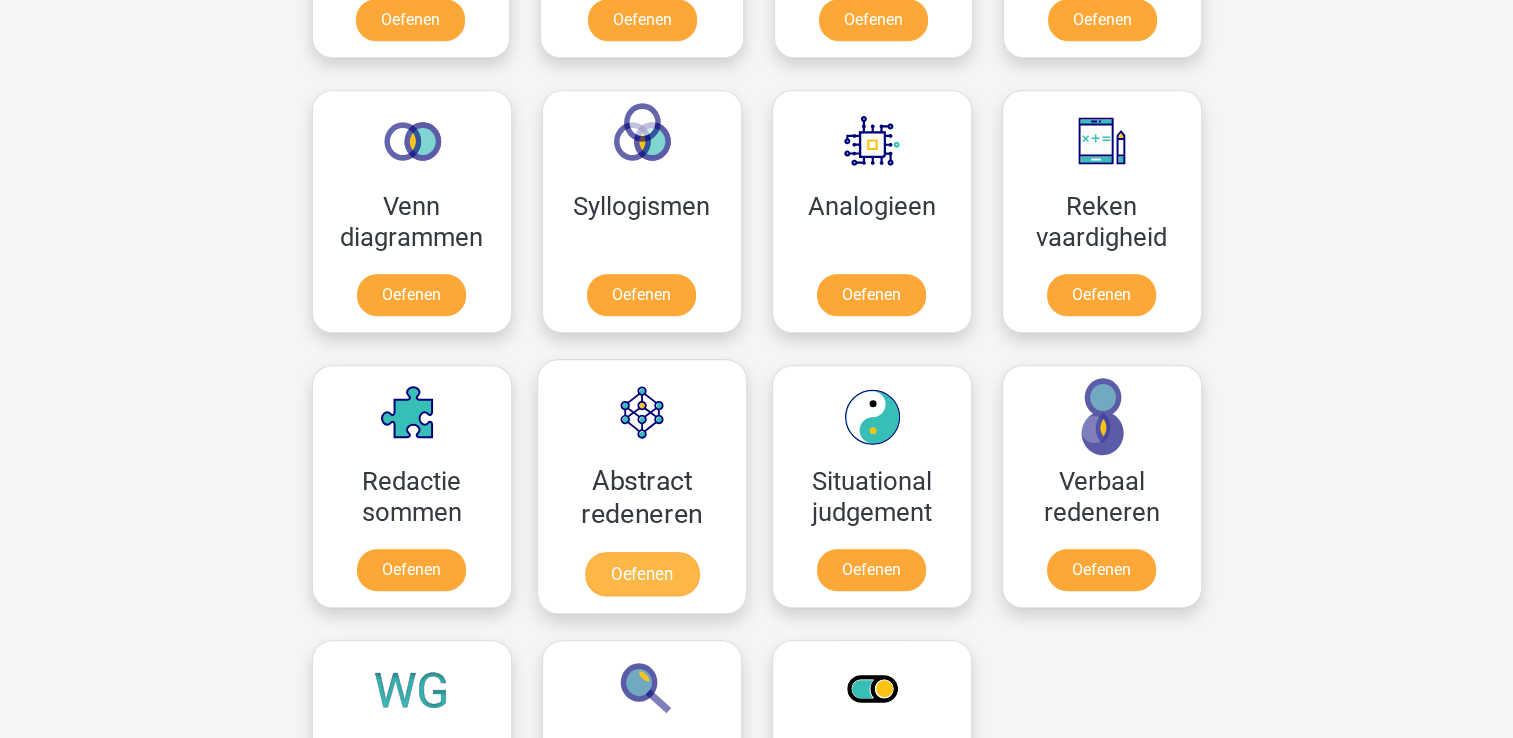 scroll, scrollTop: 1119, scrollLeft: 0, axis: vertical 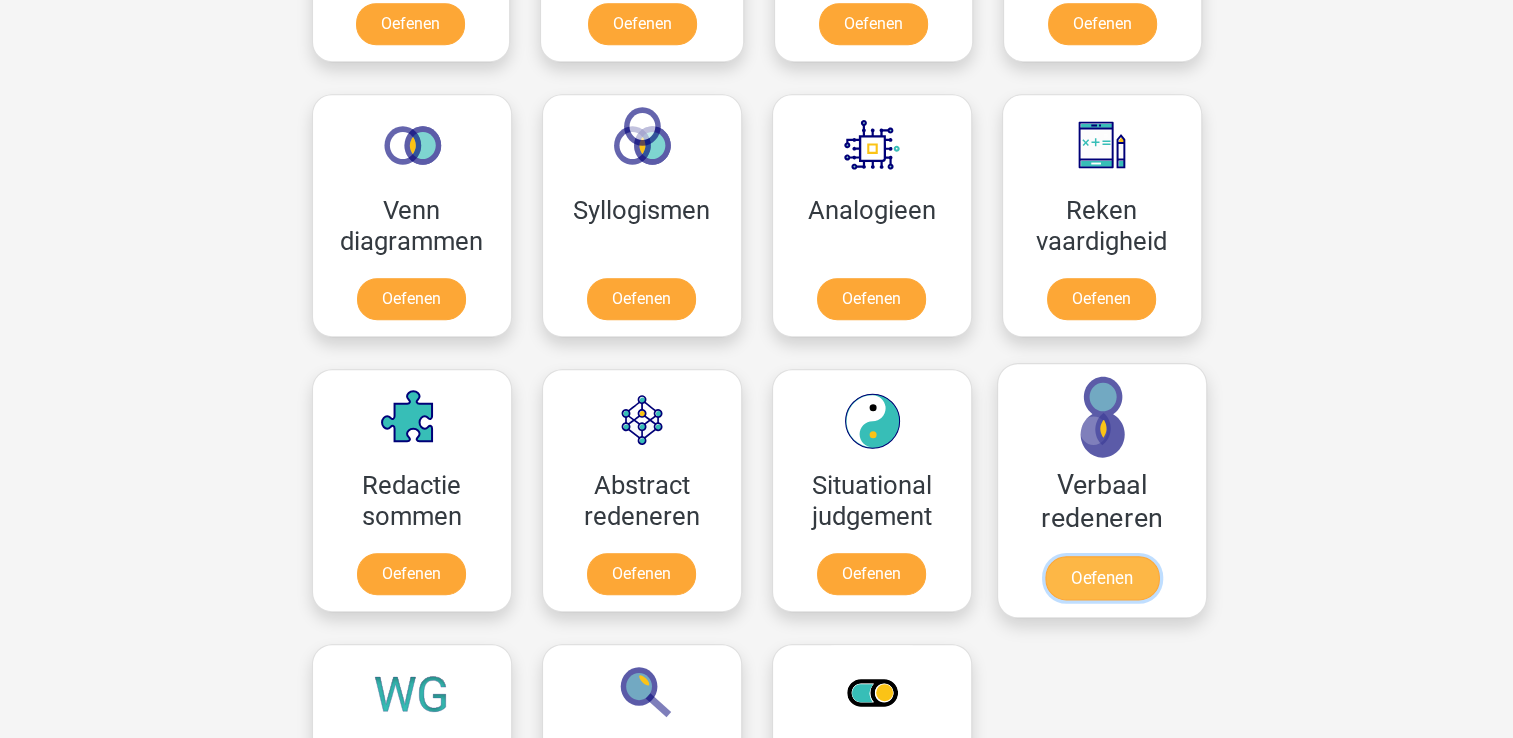 click on "Oefenen" at bounding box center (1101, 578) 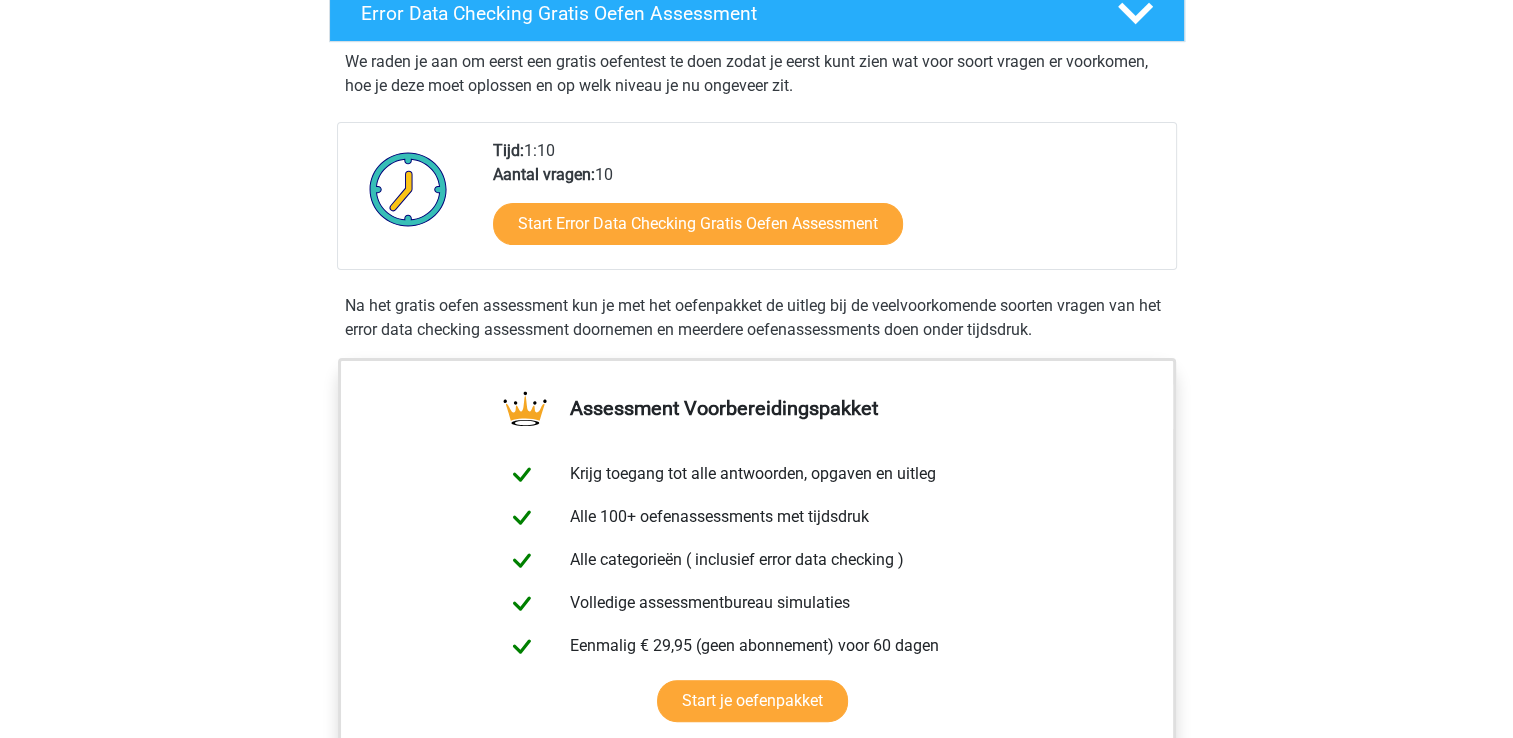 scroll, scrollTop: 368, scrollLeft: 0, axis: vertical 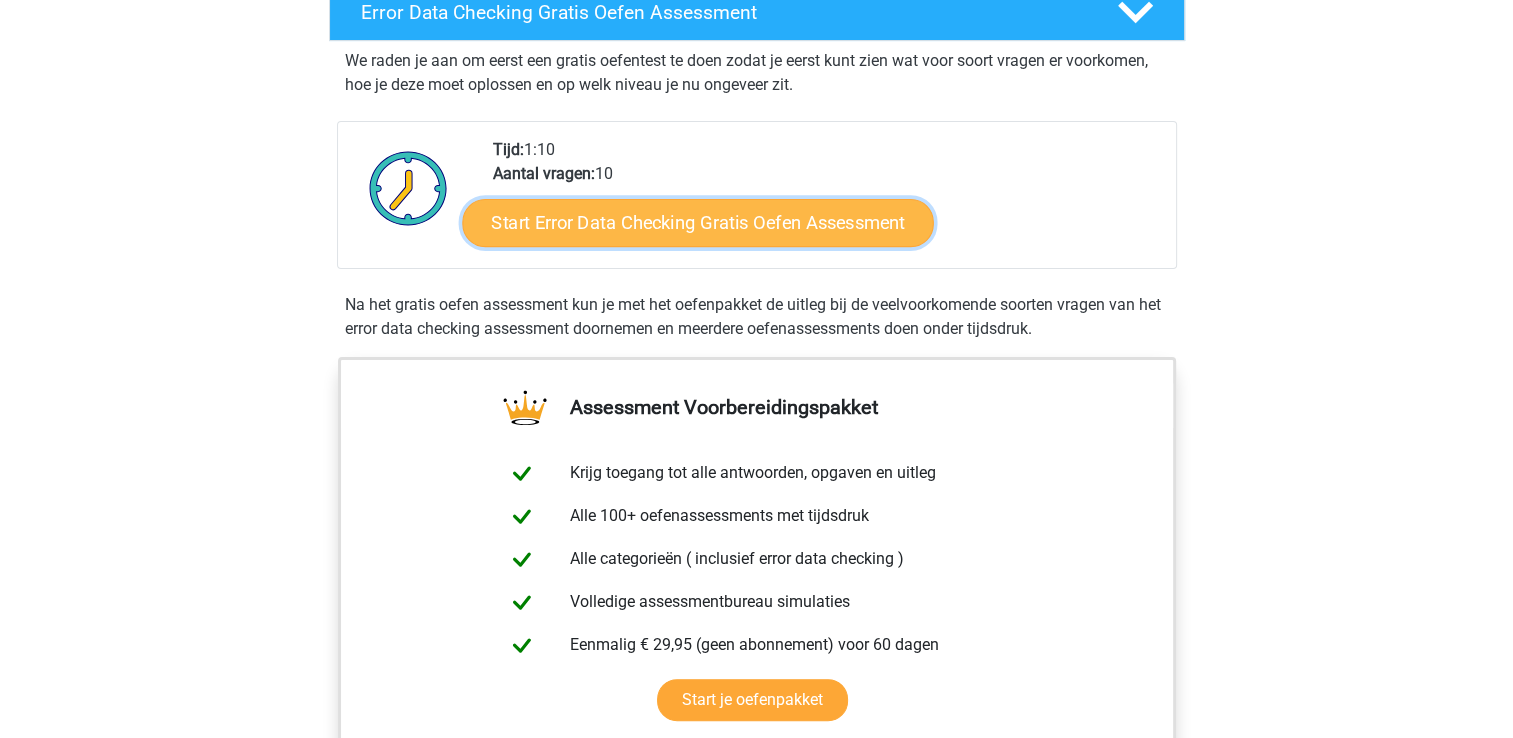 click on "Start Error Data Checking
Gratis Oefen Assessment" at bounding box center (698, 223) 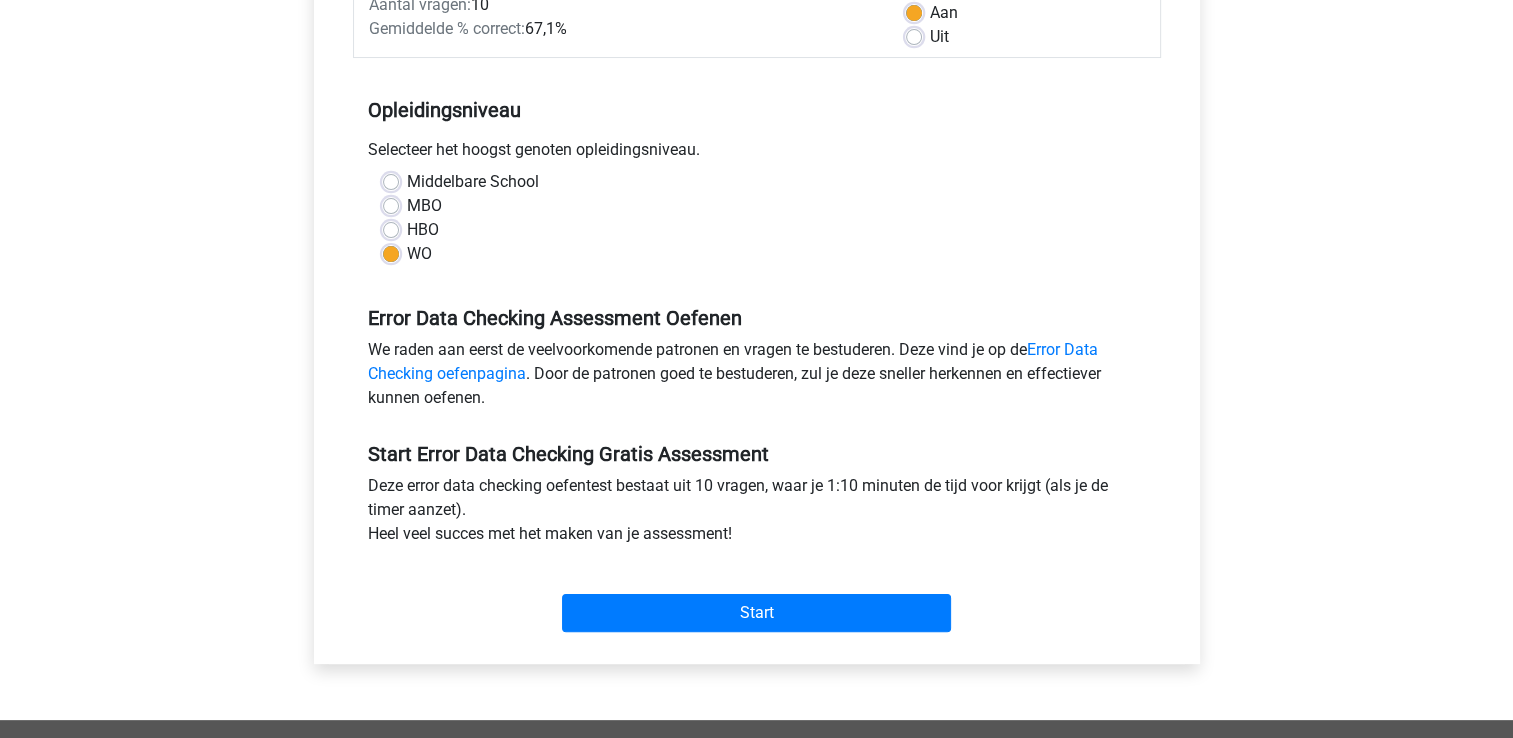 scroll, scrollTop: 332, scrollLeft: 0, axis: vertical 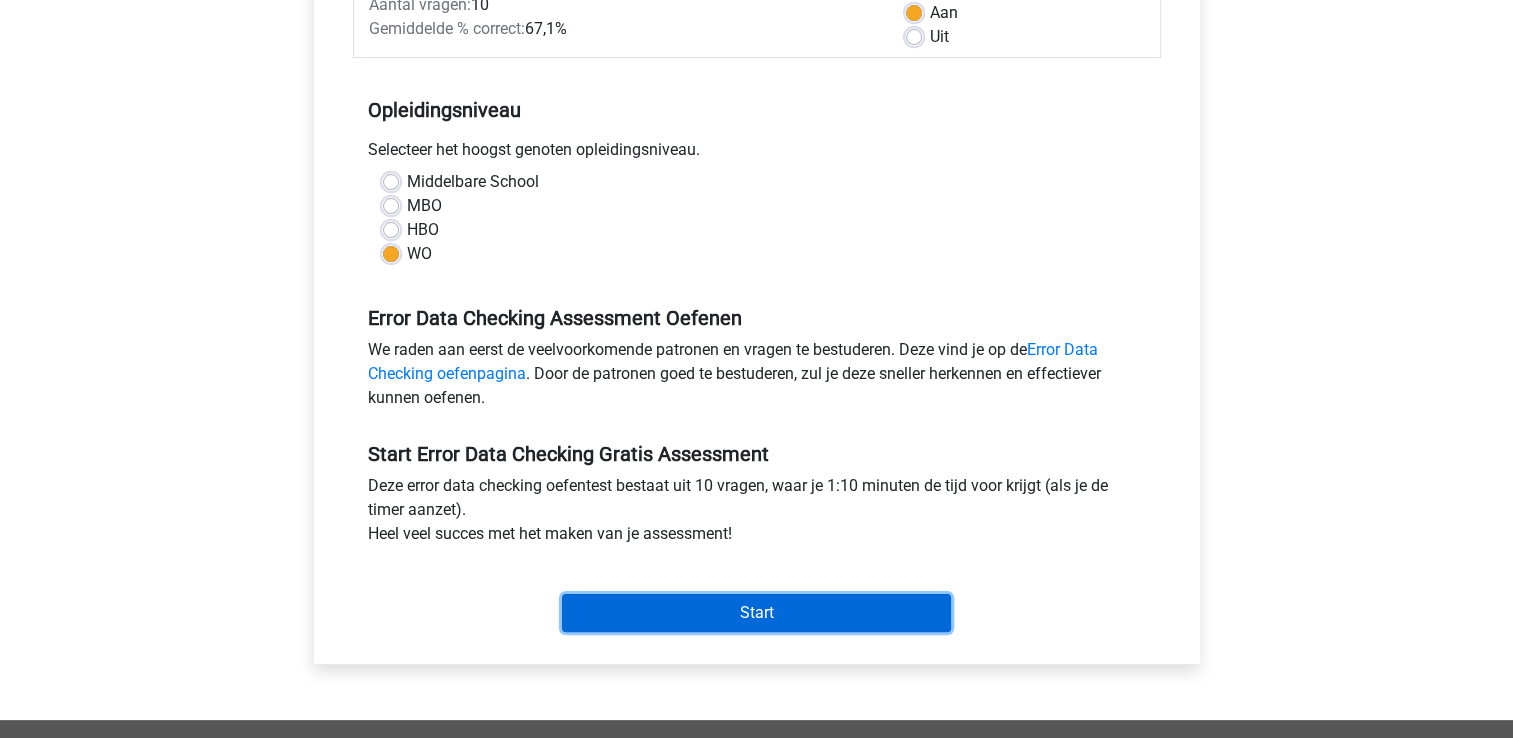 click on "Start" at bounding box center [756, 613] 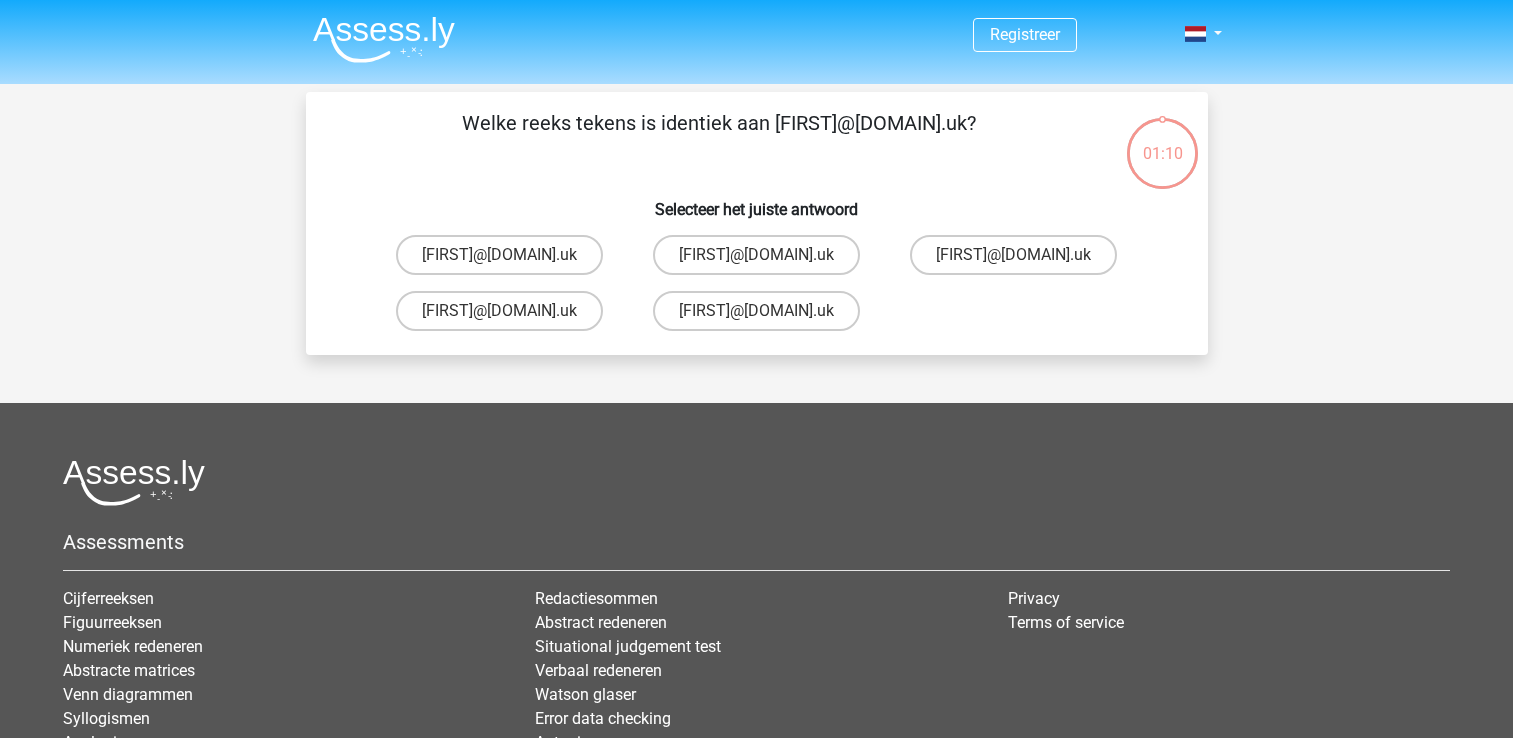 scroll, scrollTop: 0, scrollLeft: 0, axis: both 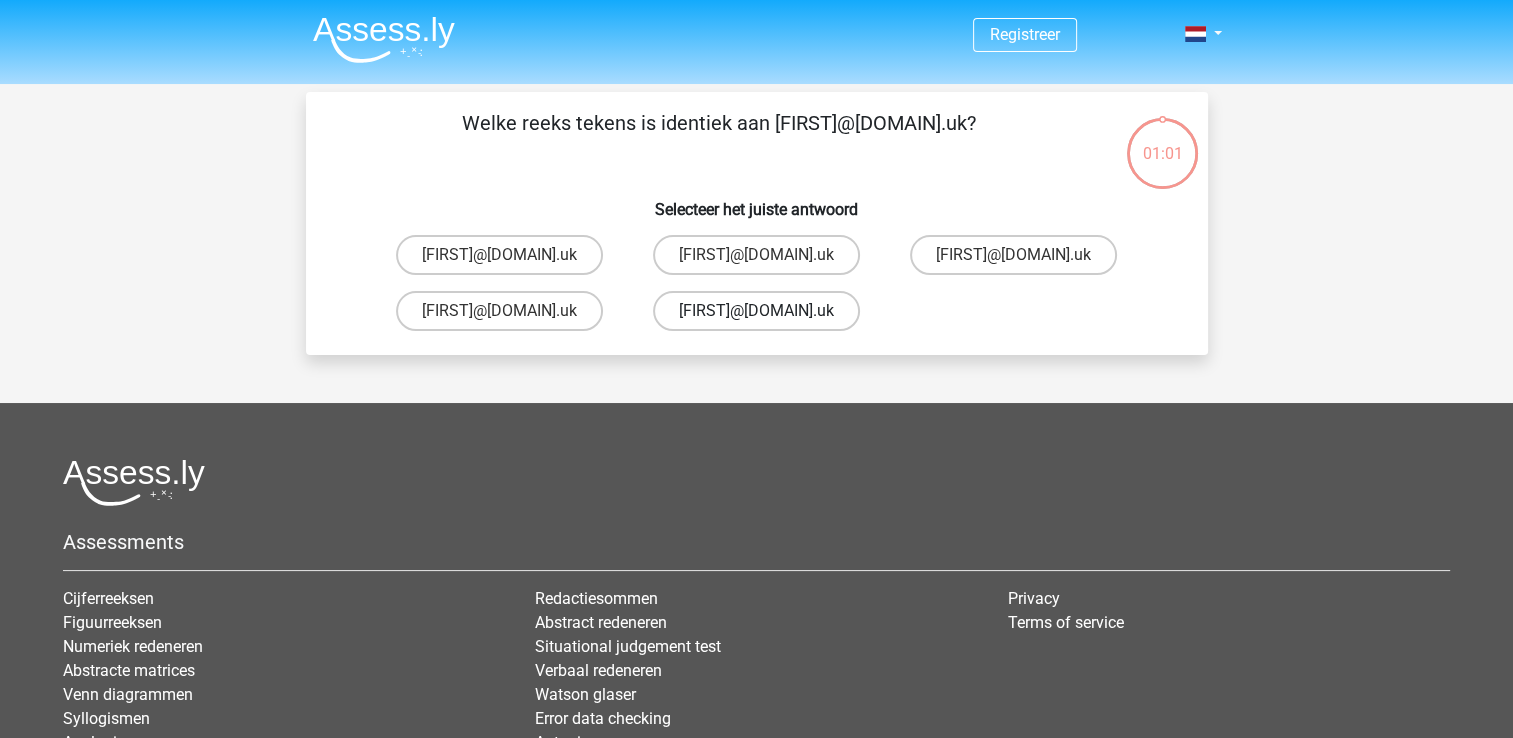 click on "Evie_Meade@jointmail.com.uk" at bounding box center [756, 311] 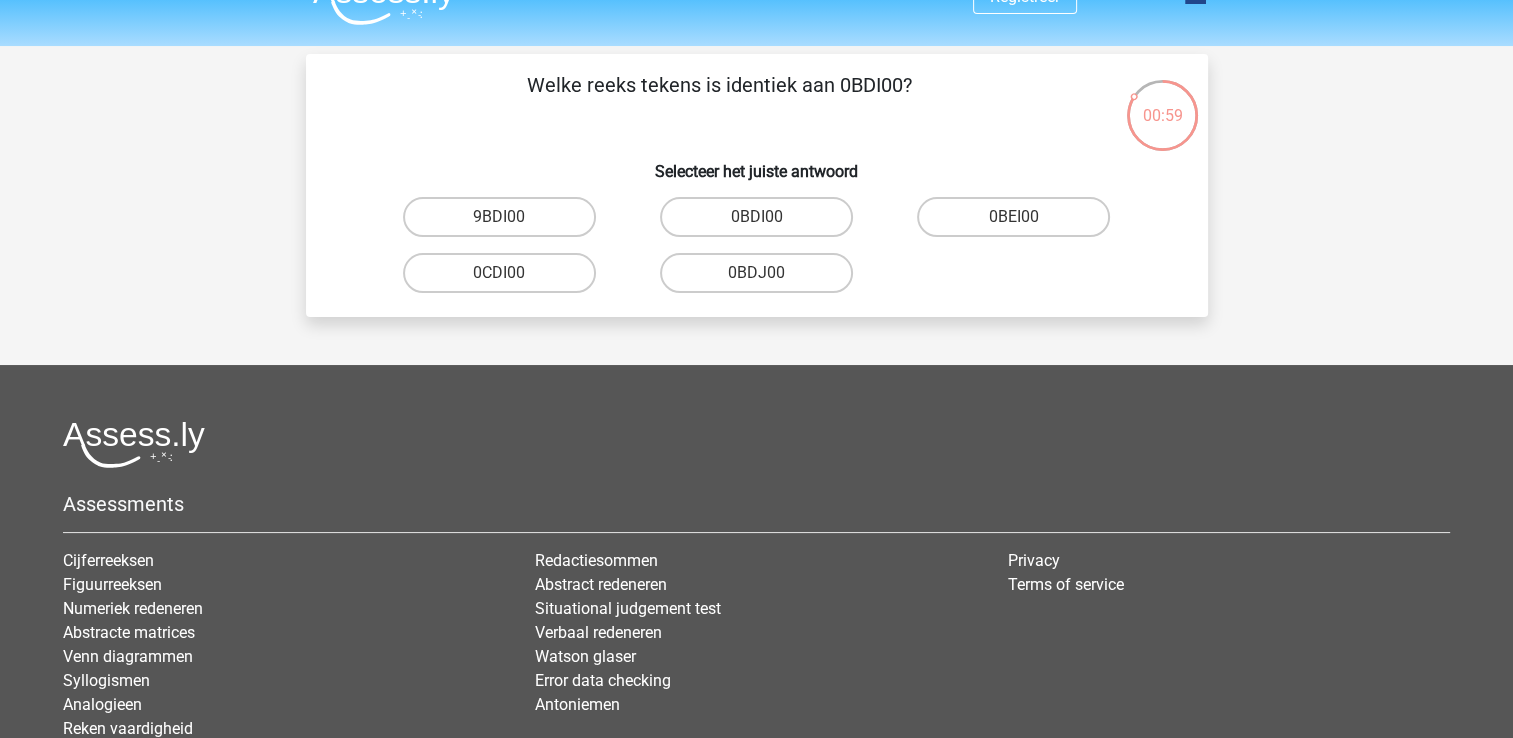 scroll, scrollTop: 29, scrollLeft: 0, axis: vertical 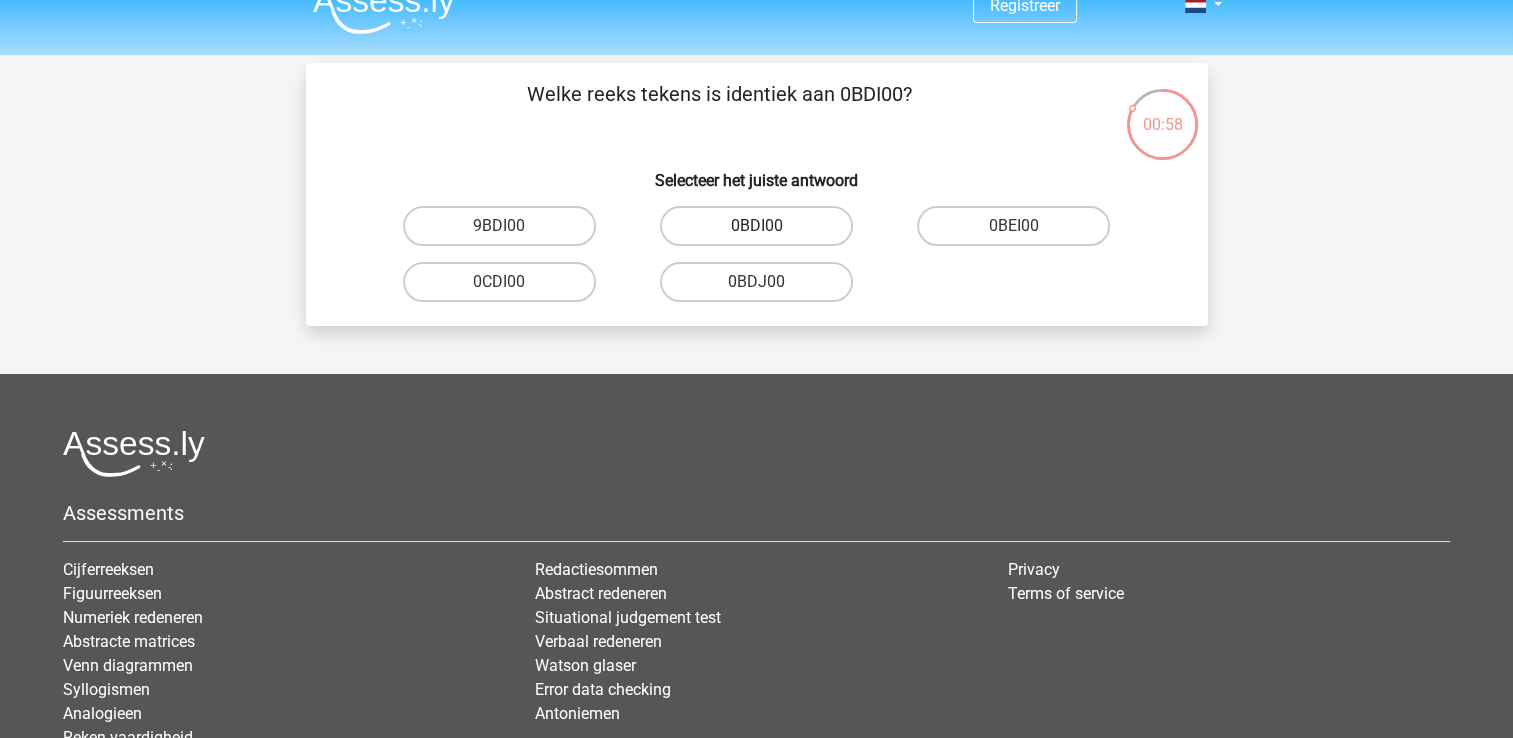 click on "0BDI00" at bounding box center [756, 226] 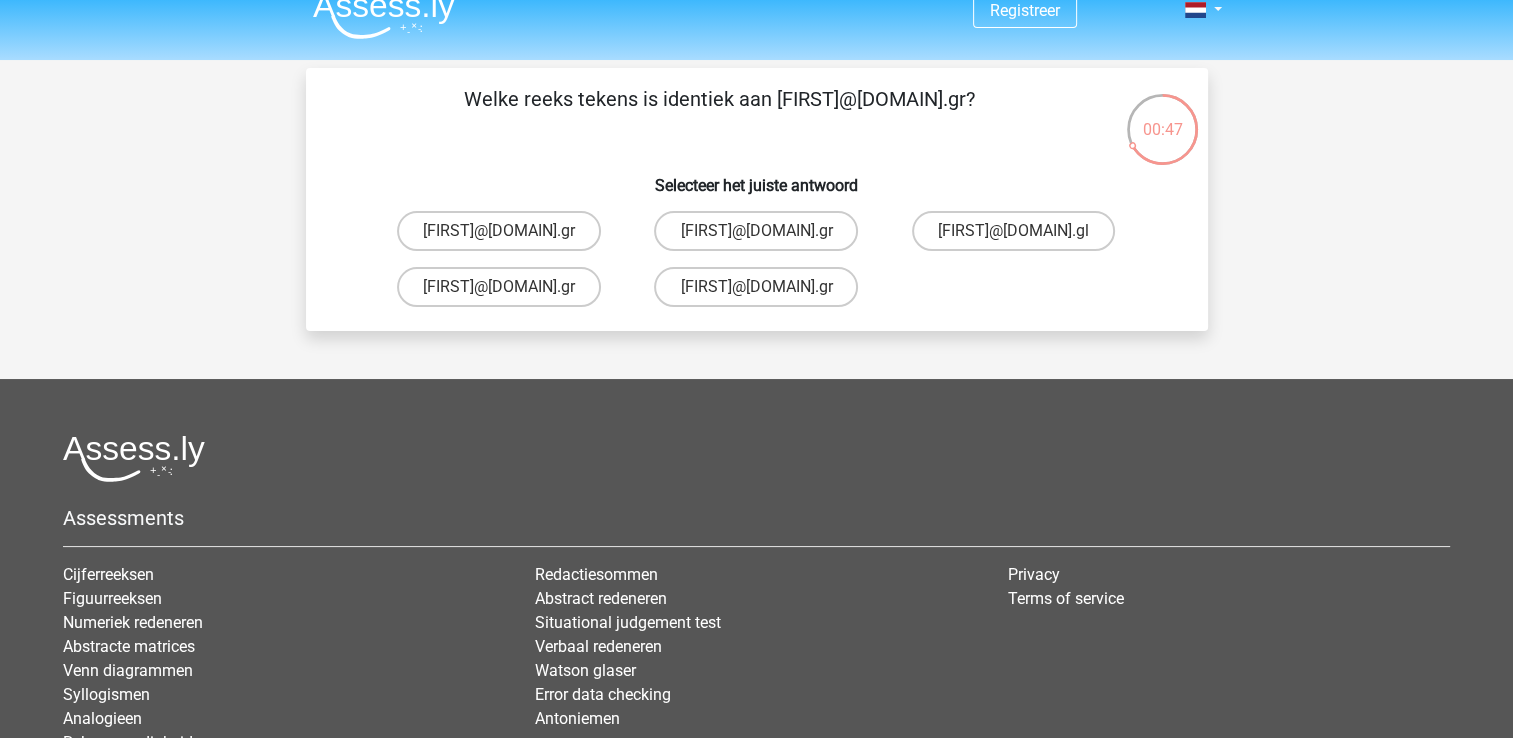 scroll, scrollTop: 36, scrollLeft: 0, axis: vertical 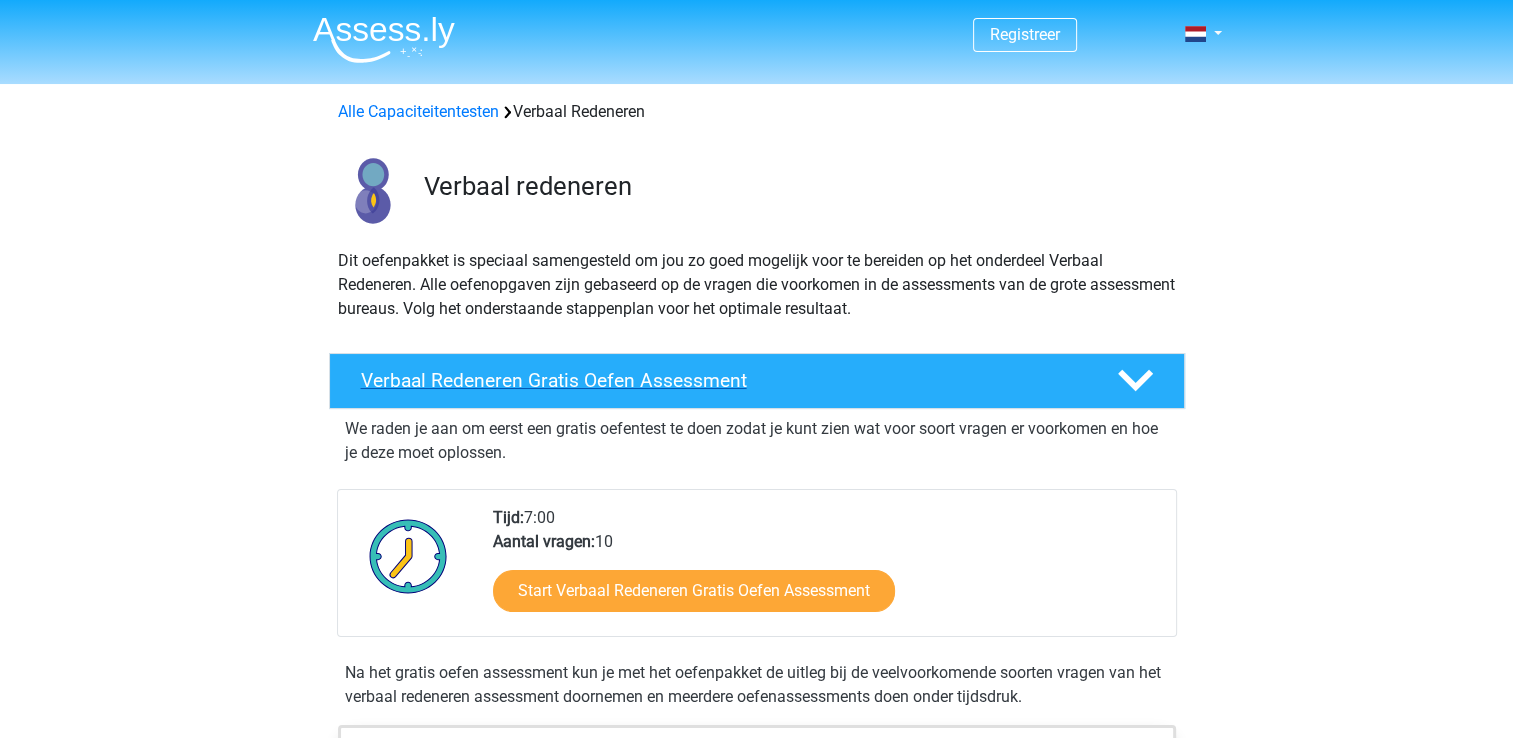 click on "Verbaal Redeneren
Gratis Oefen Assessment" at bounding box center (723, 380) 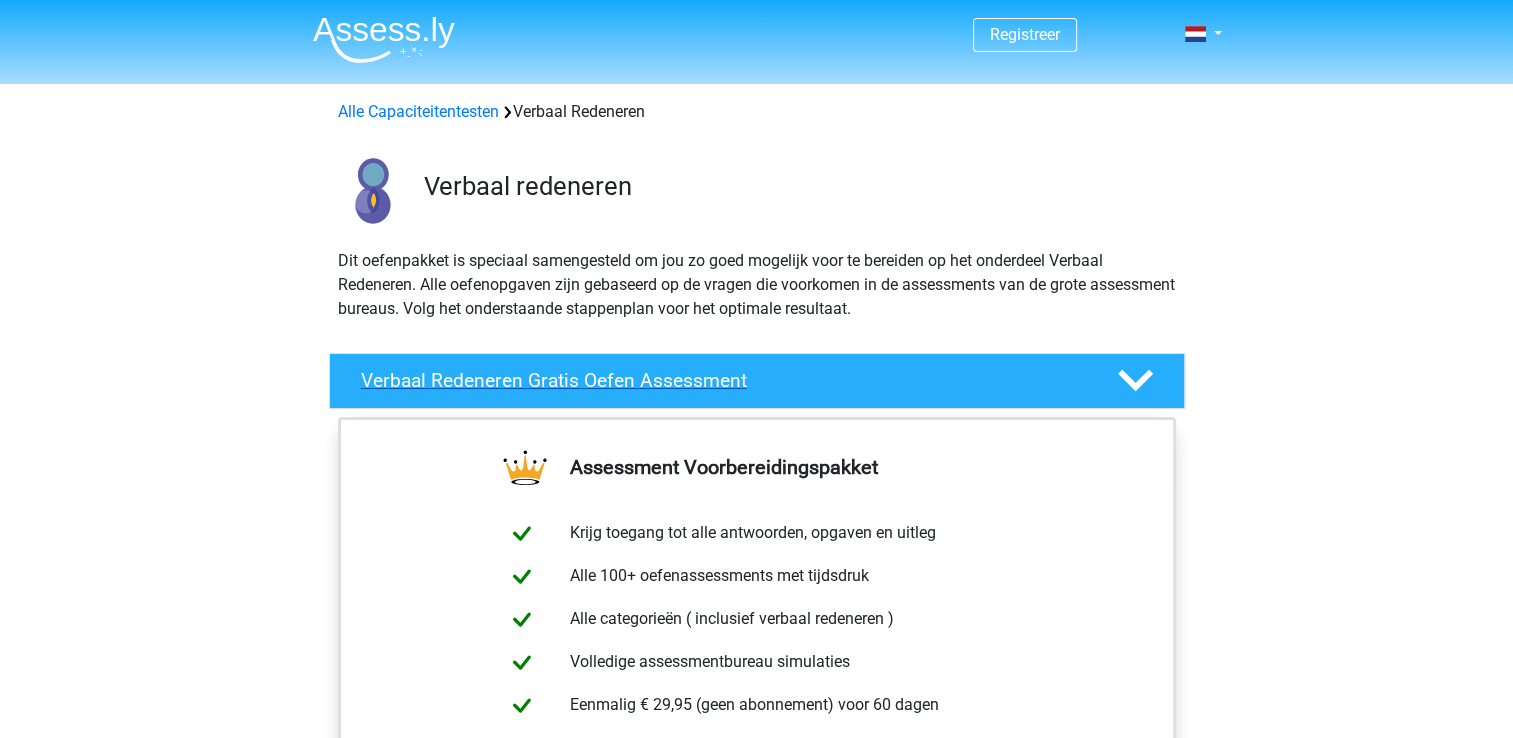 click on "Verbaal Redeneren
Gratis Oefen Assessment" at bounding box center (723, 380) 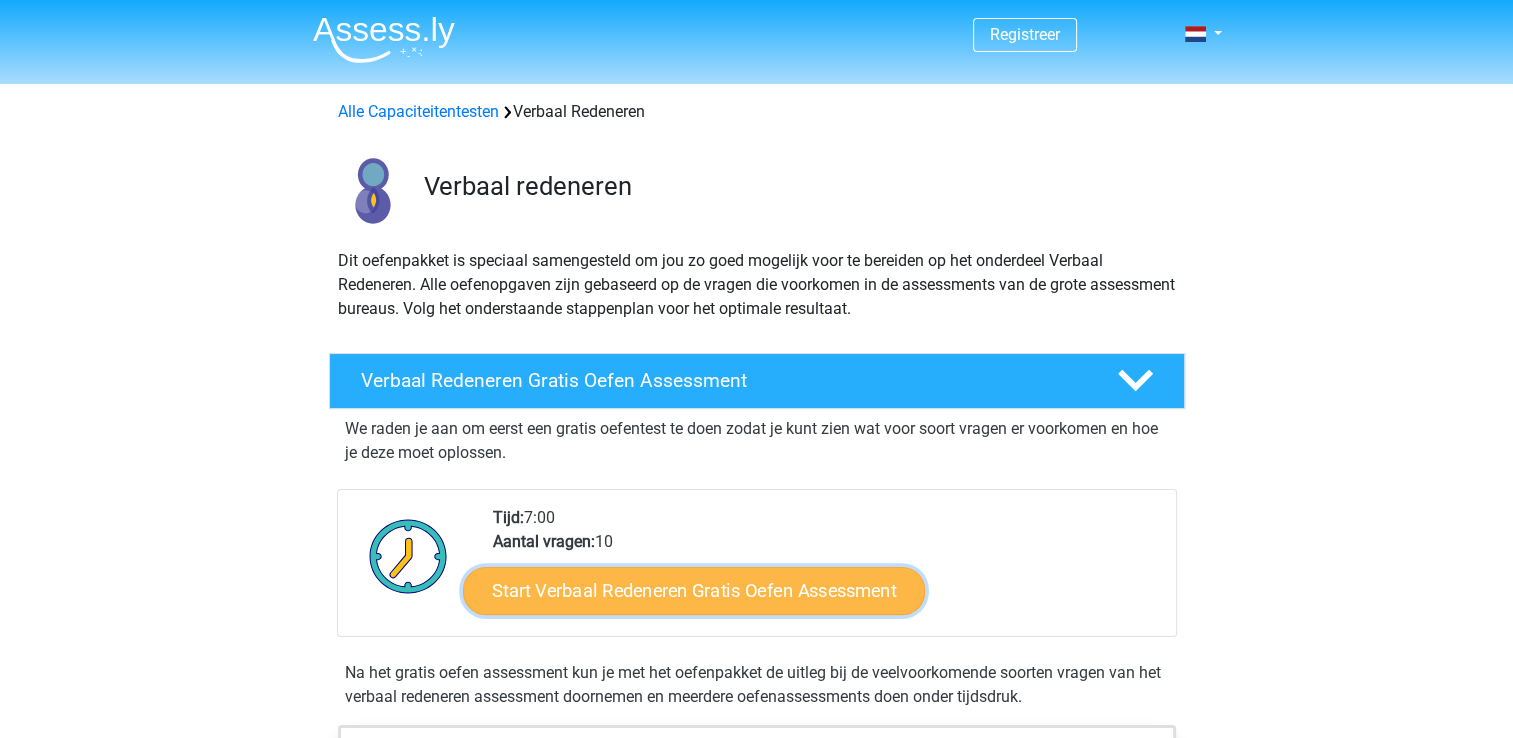 click on "Start Verbaal Redeneren
Gratis Oefen Assessment" at bounding box center (694, 591) 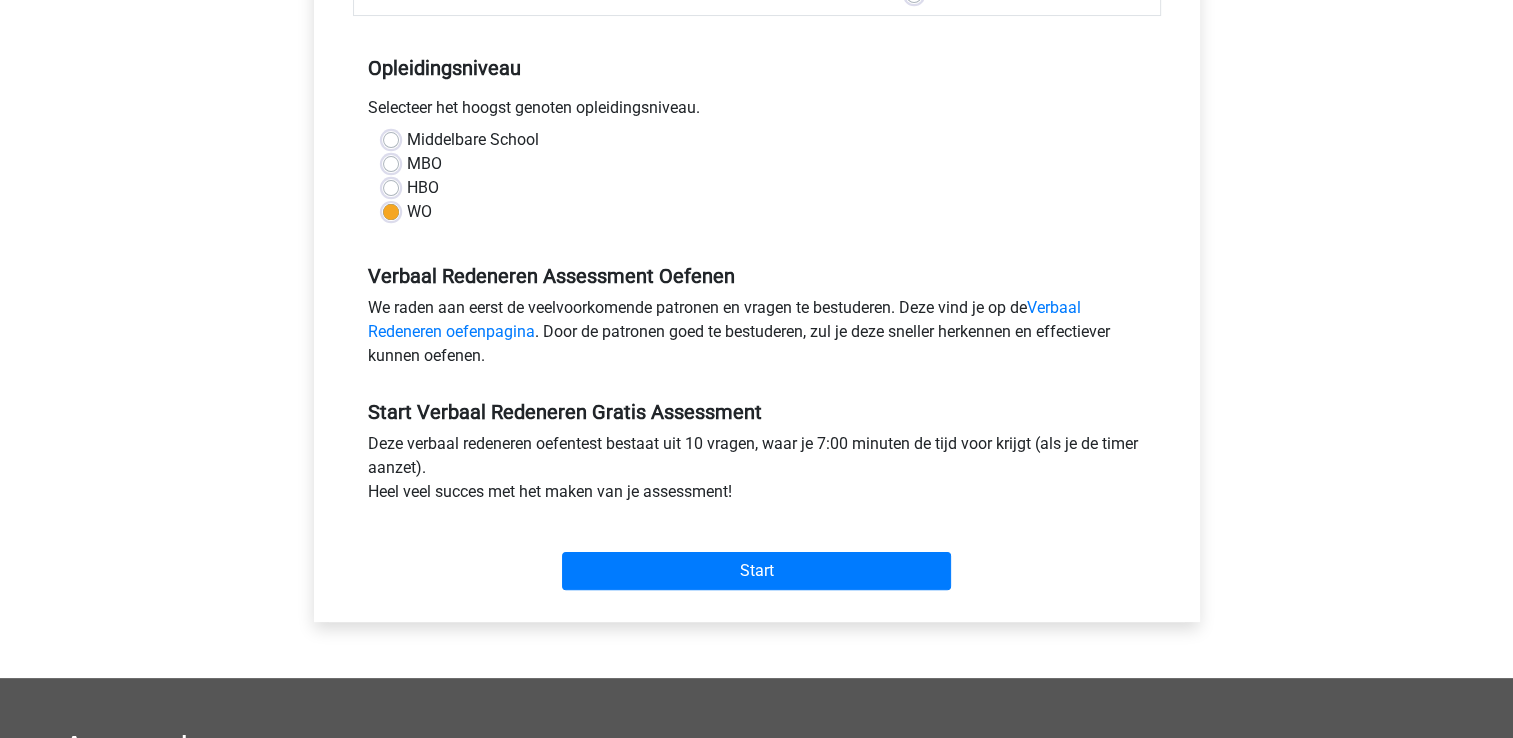 scroll, scrollTop: 380, scrollLeft: 0, axis: vertical 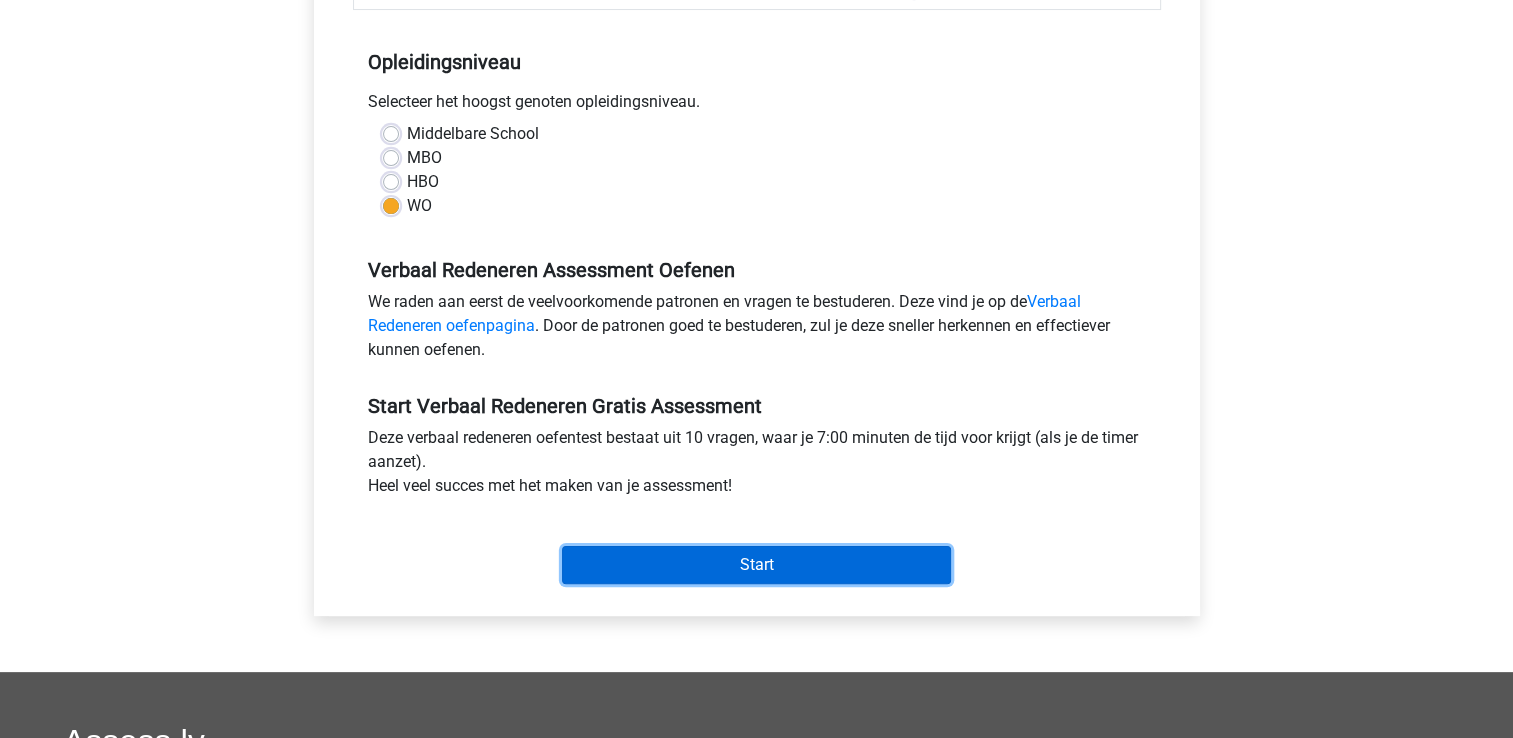 click on "Start" at bounding box center [756, 565] 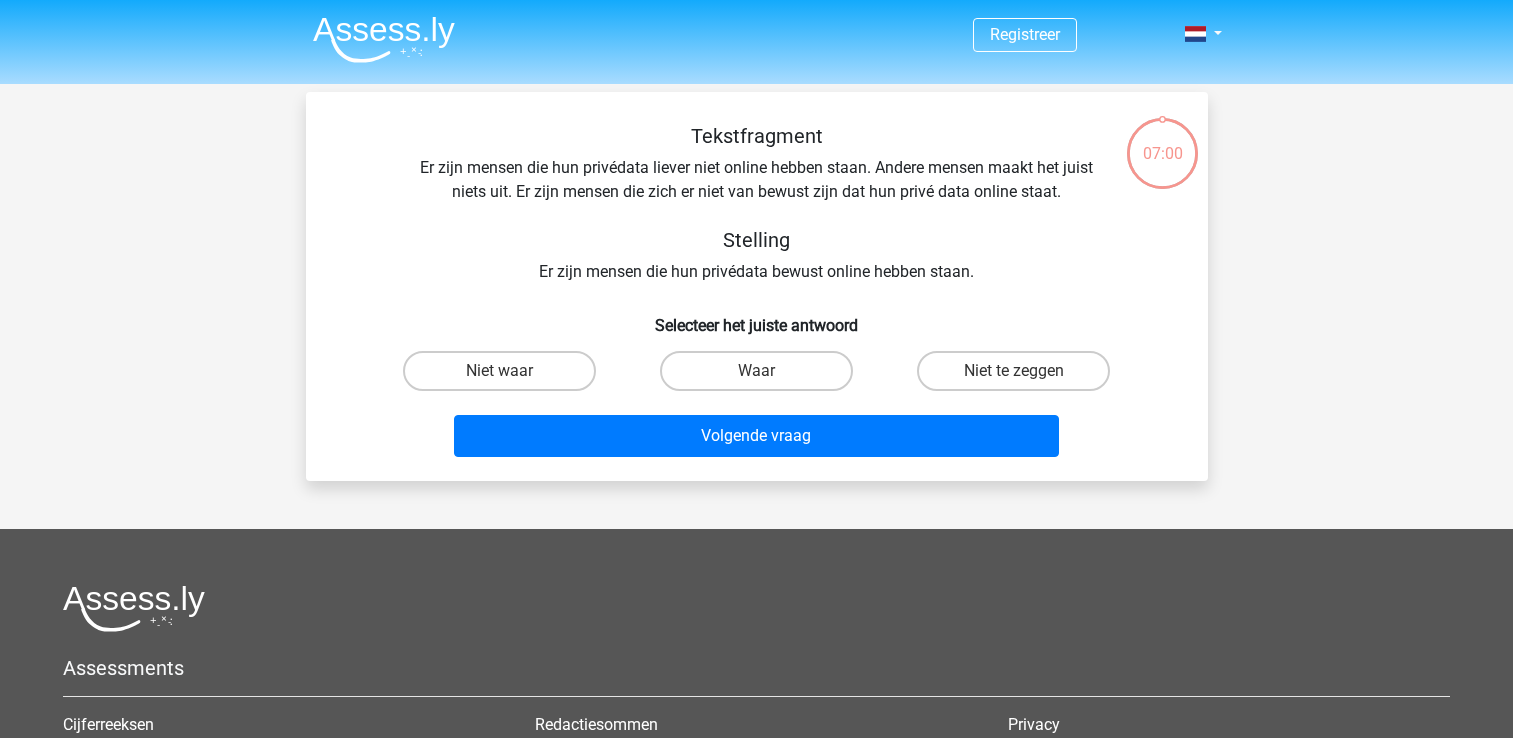scroll, scrollTop: 0, scrollLeft: 0, axis: both 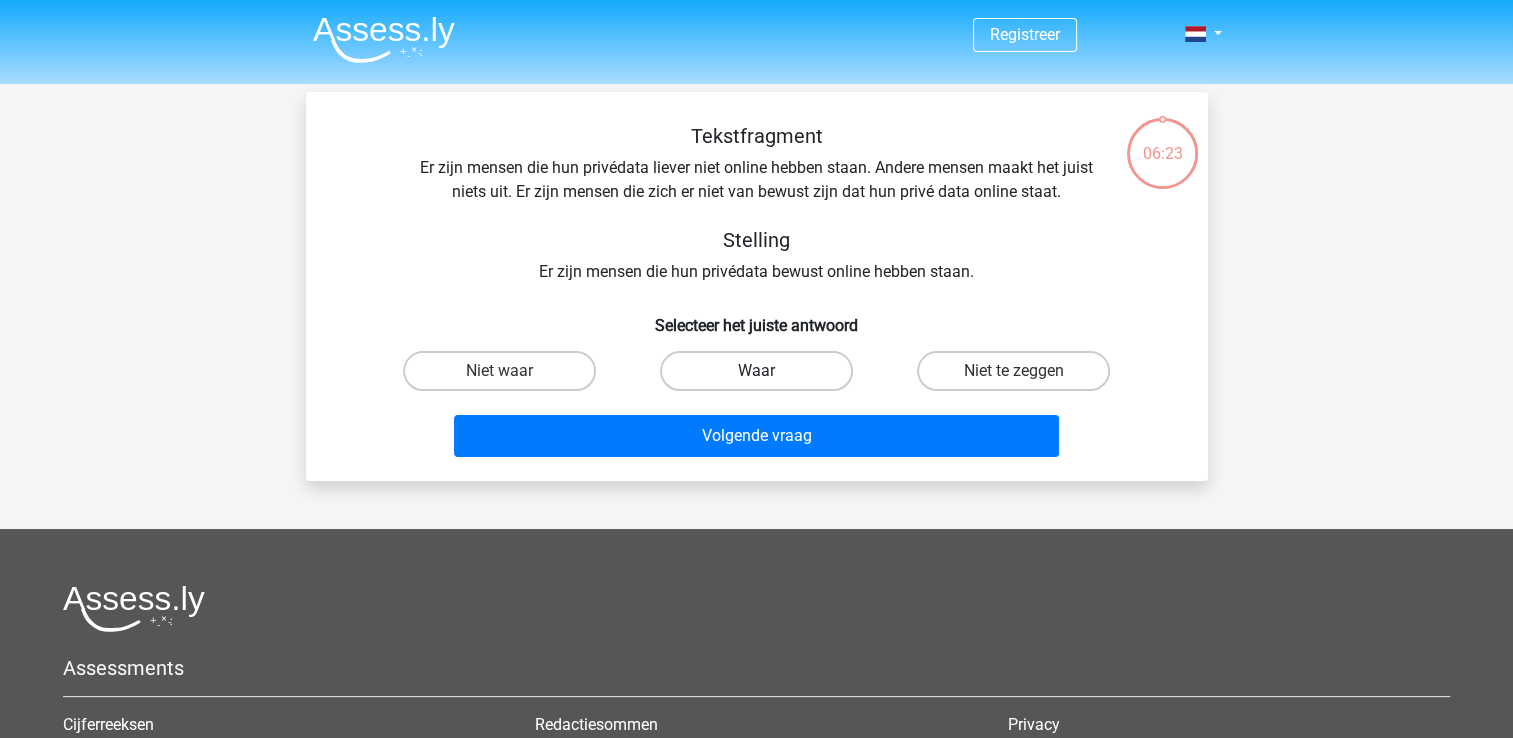 click on "Waar" at bounding box center (756, 371) 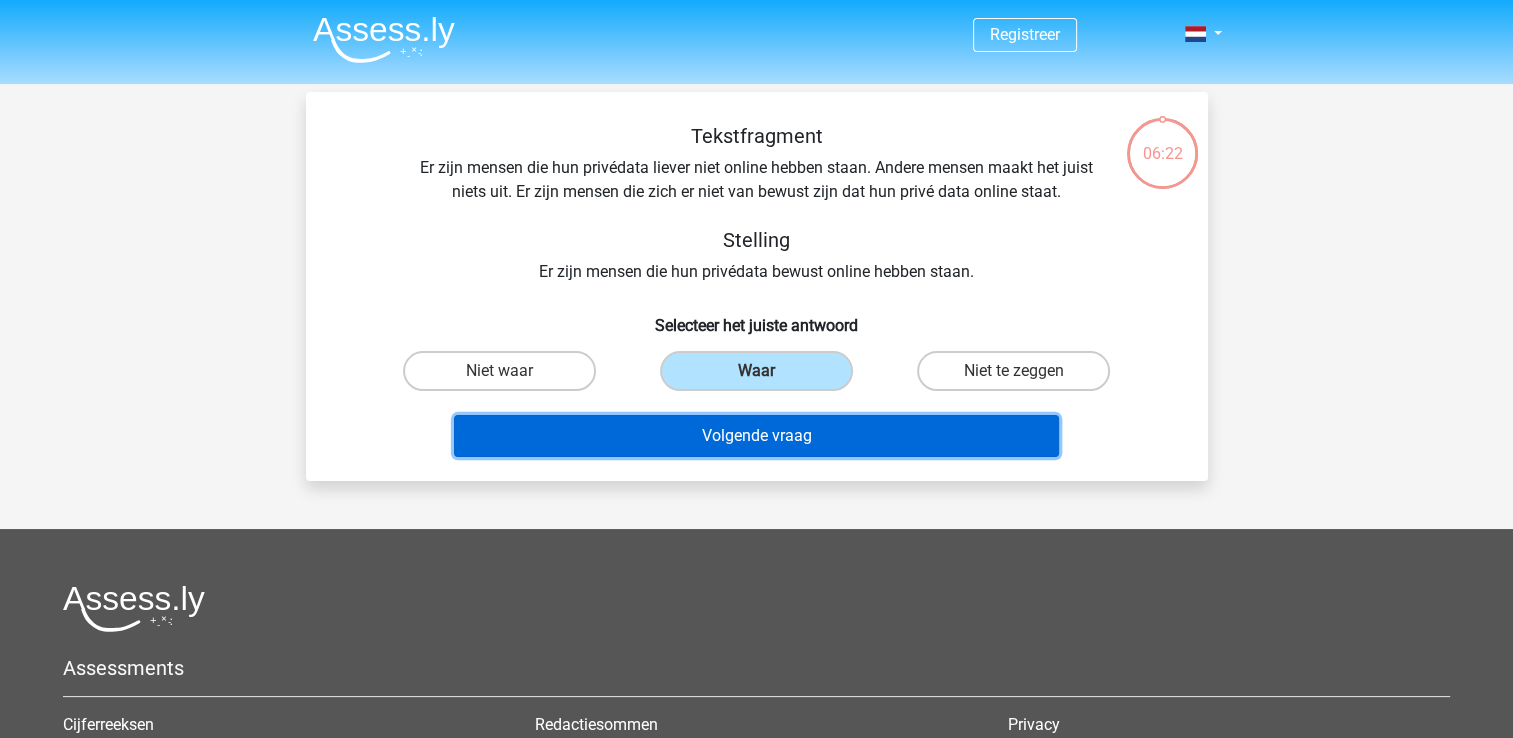 click on "Volgende vraag" at bounding box center (756, 436) 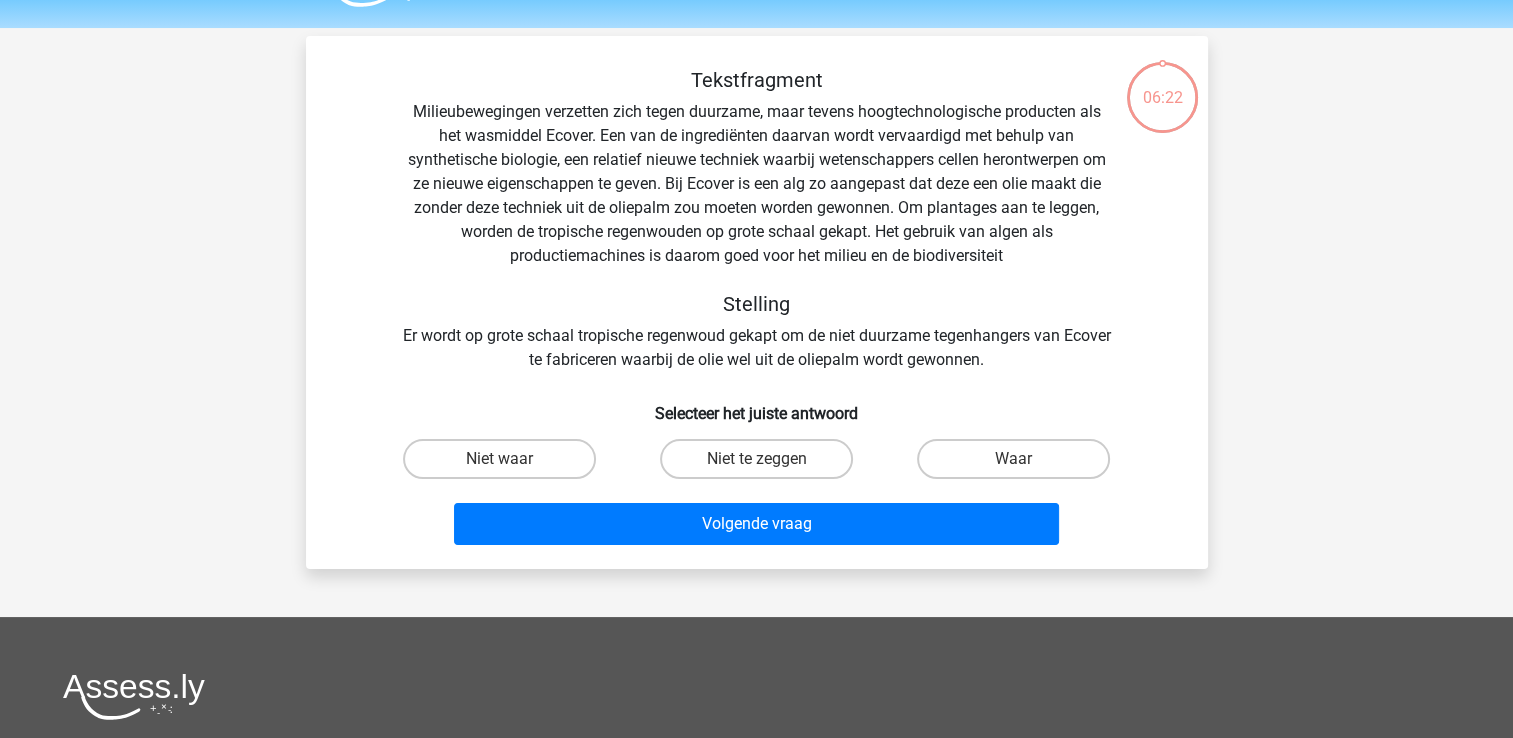 scroll, scrollTop: 92, scrollLeft: 0, axis: vertical 